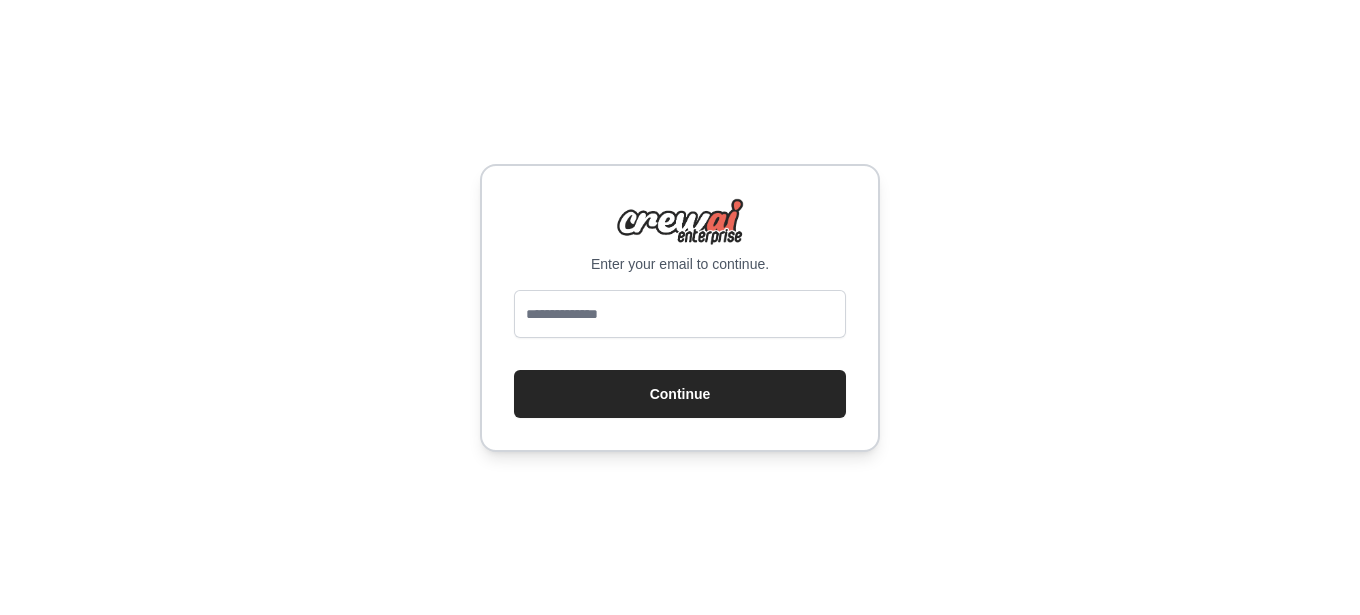 scroll, scrollTop: 0, scrollLeft: 0, axis: both 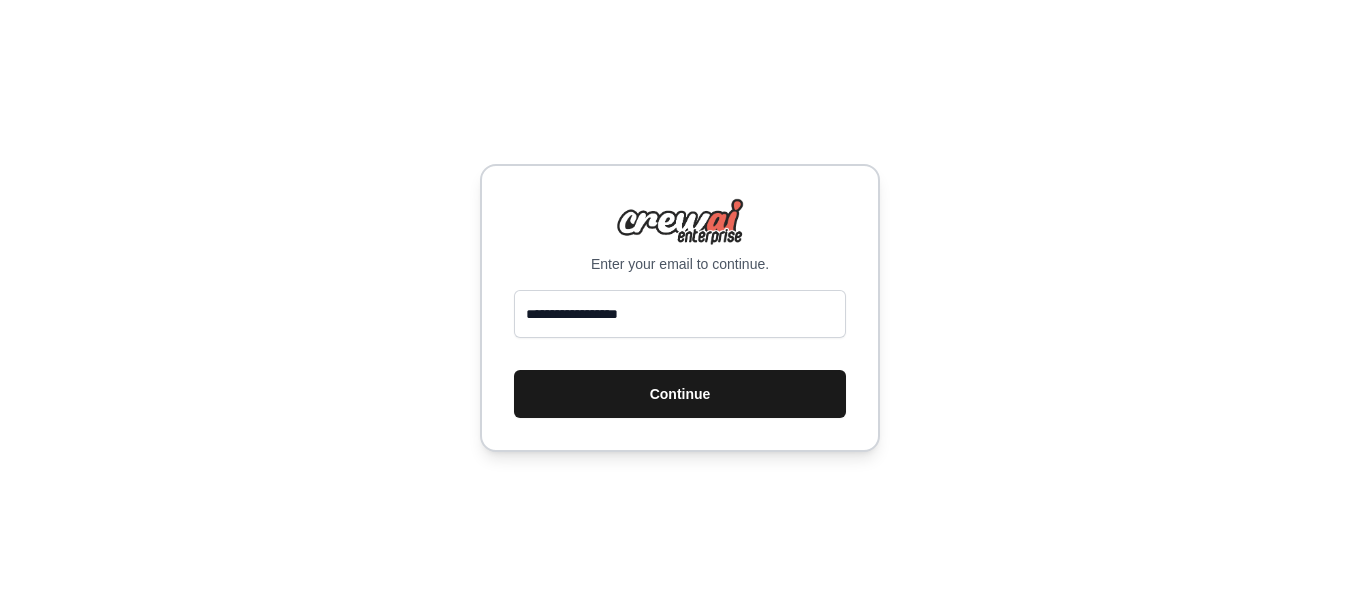 type on "**********" 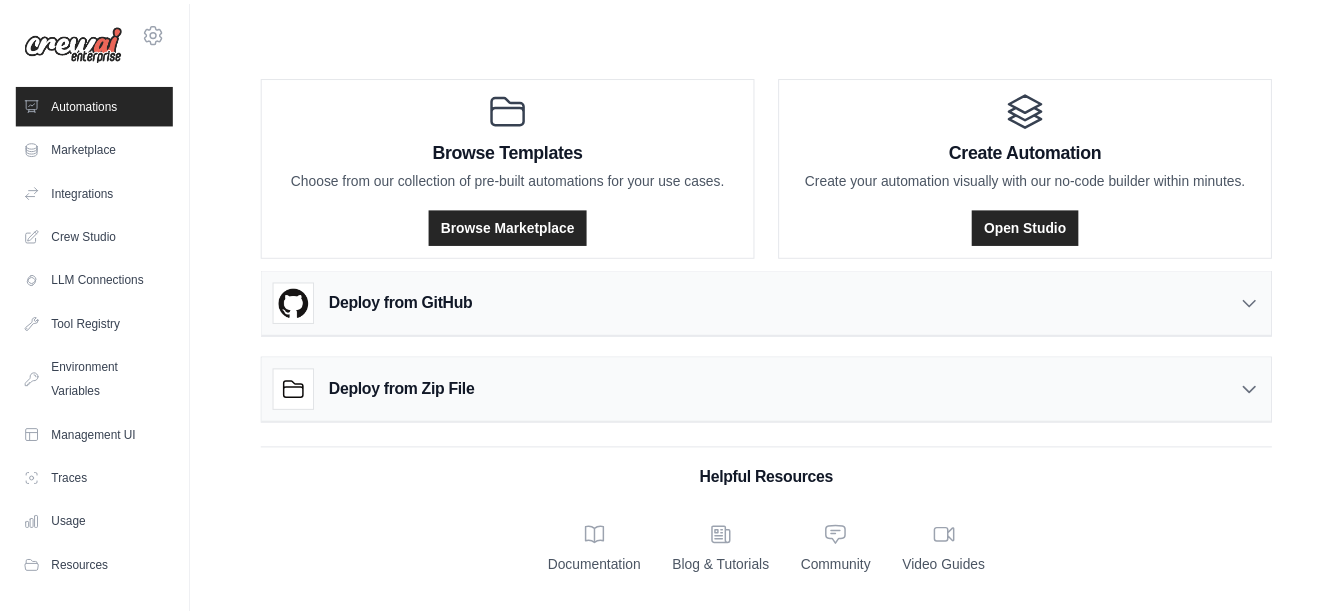scroll, scrollTop: 0, scrollLeft: 0, axis: both 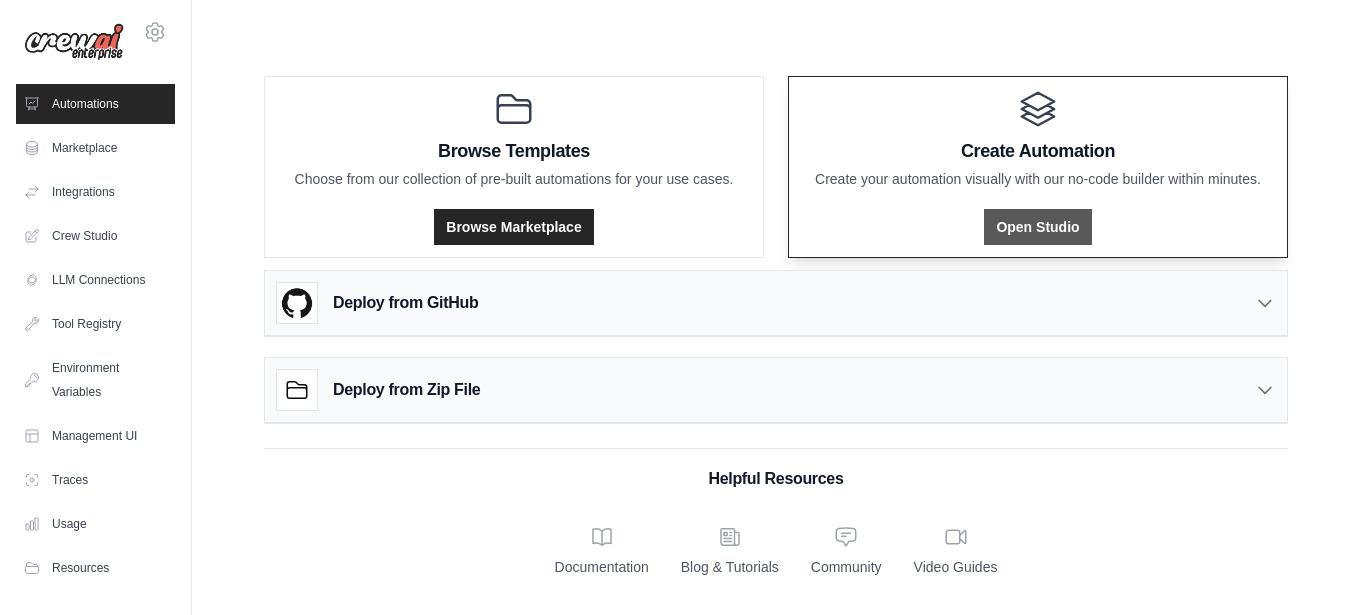 click on "Open Studio" at bounding box center (1037, 227) 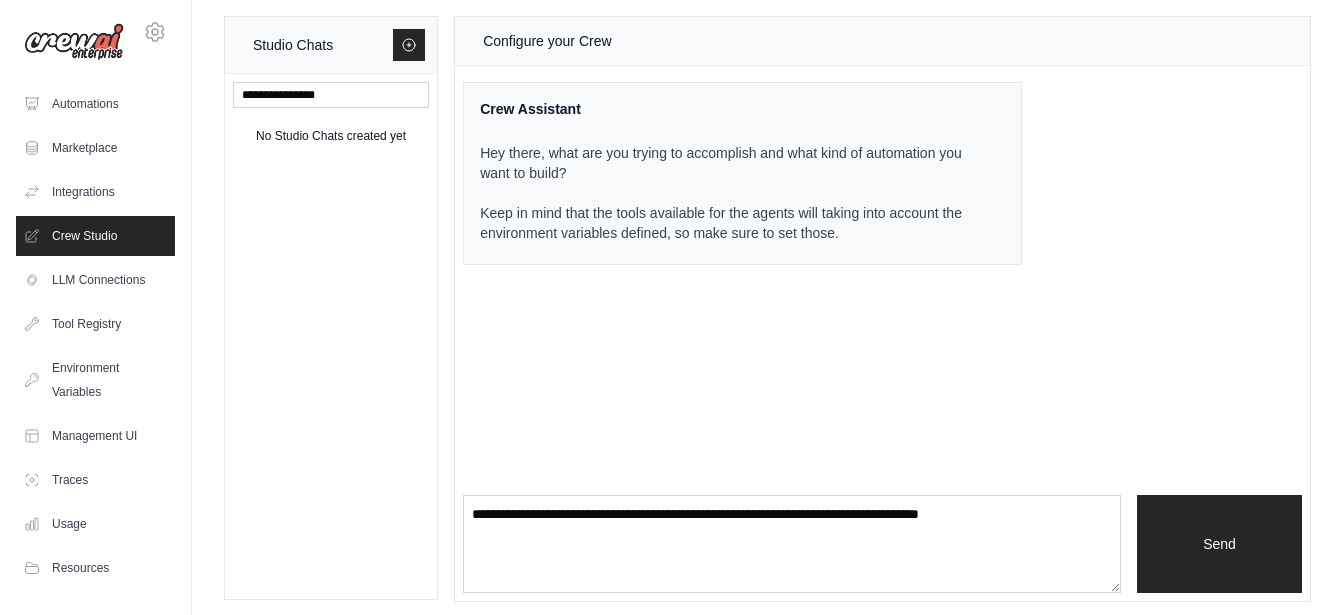 scroll, scrollTop: 19, scrollLeft: 0, axis: vertical 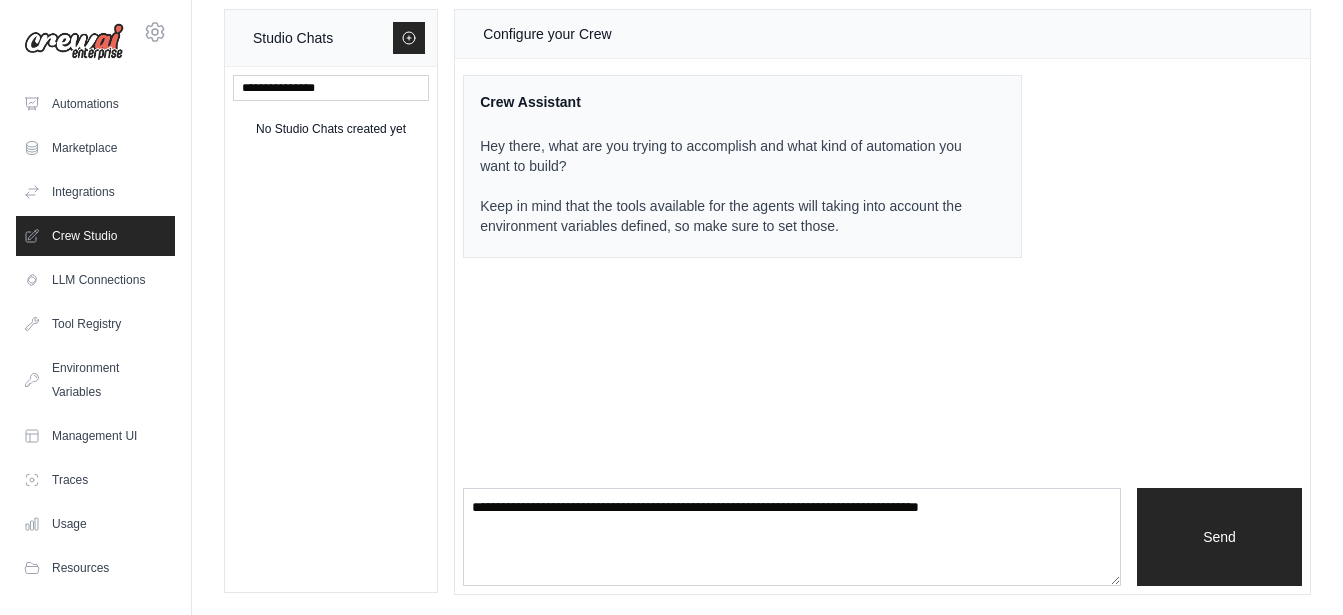drag, startPoint x: 564, startPoint y: 306, endPoint x: 568, endPoint y: 328, distance: 22.36068 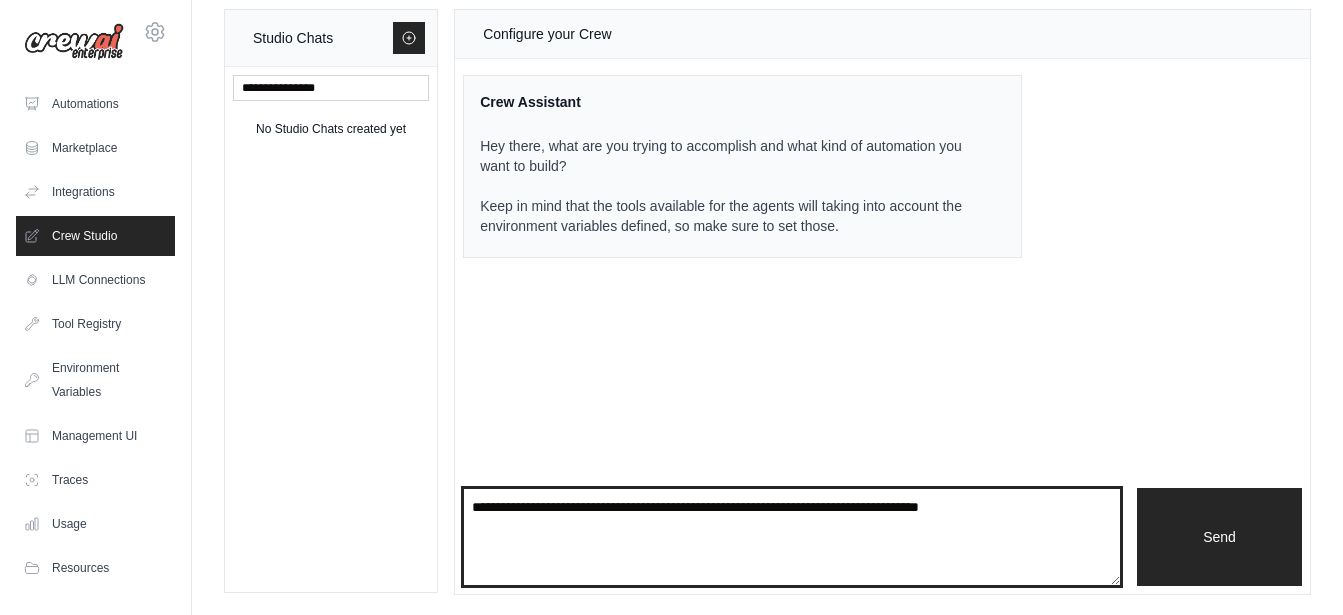 click at bounding box center (792, 537) 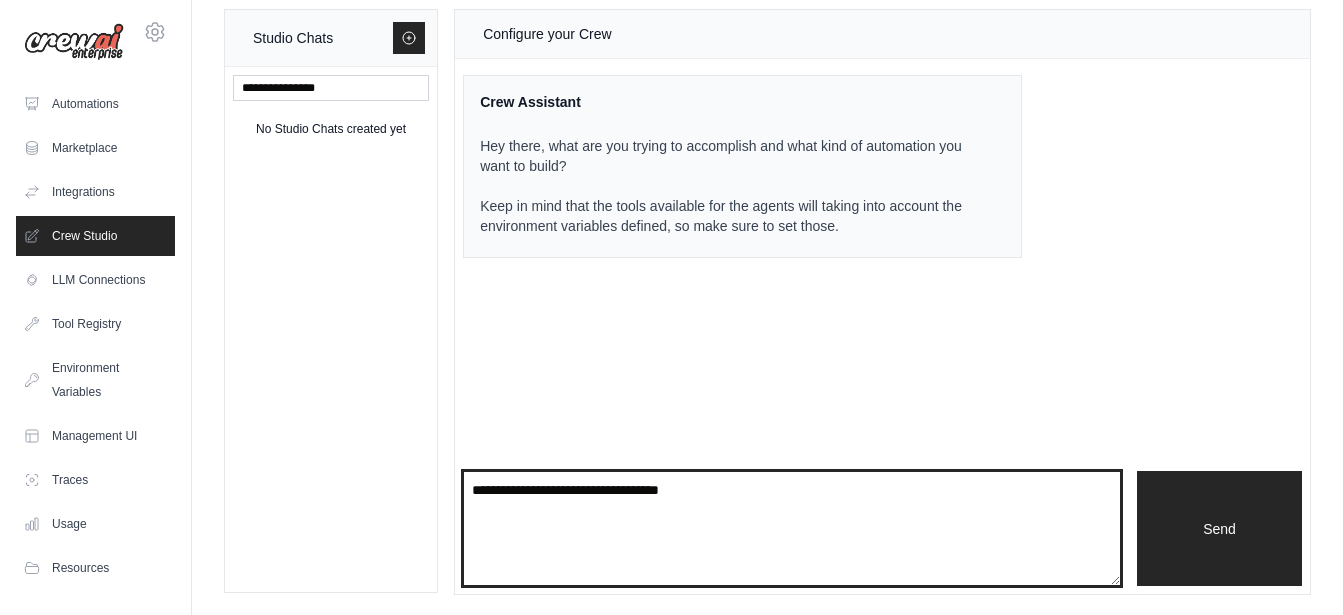 click on "**********" at bounding box center [792, 528] 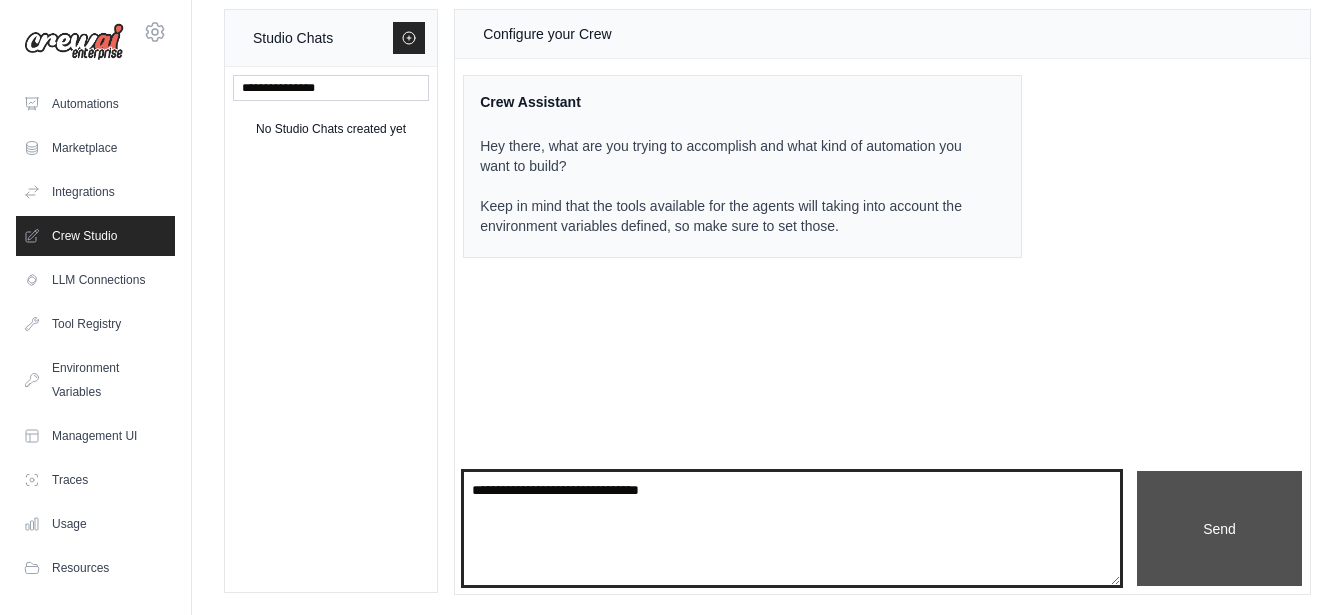 type on "**********" 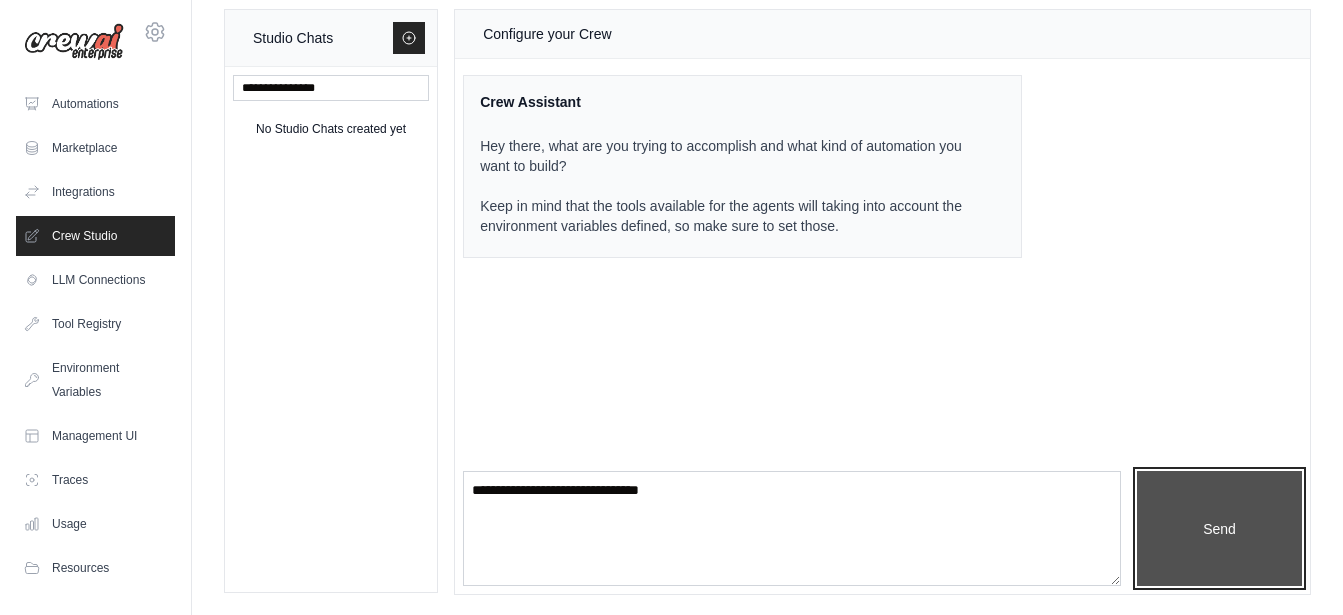 click on "Send" at bounding box center [1219, 528] 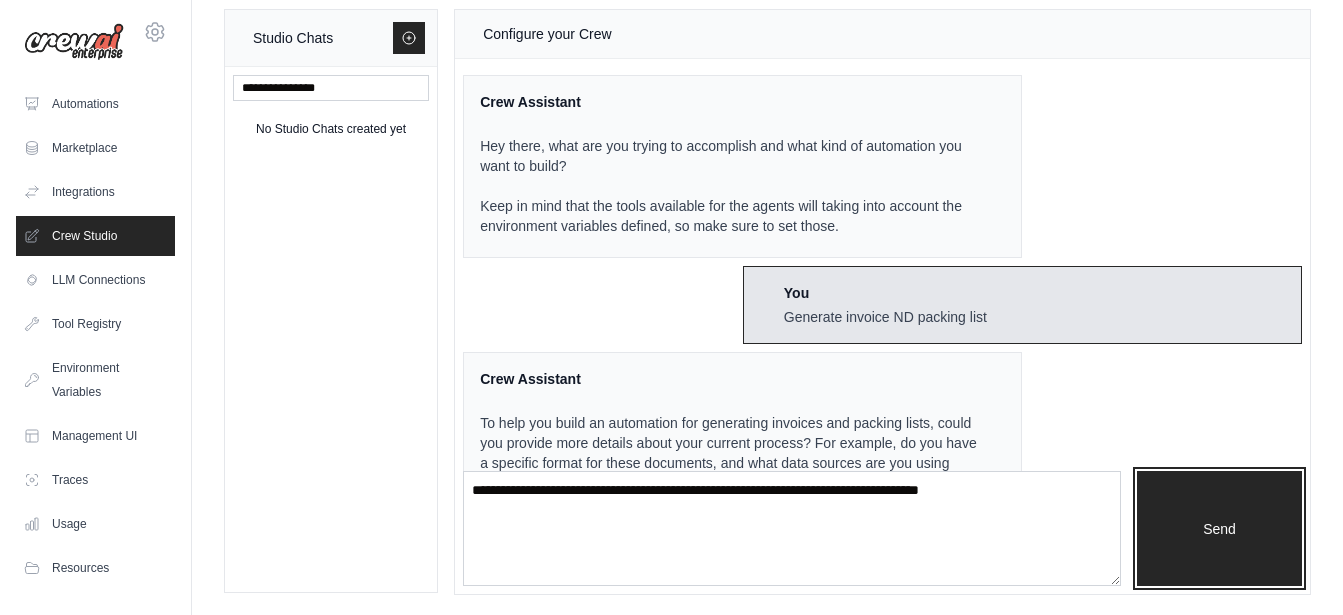 scroll, scrollTop: 80, scrollLeft: 0, axis: vertical 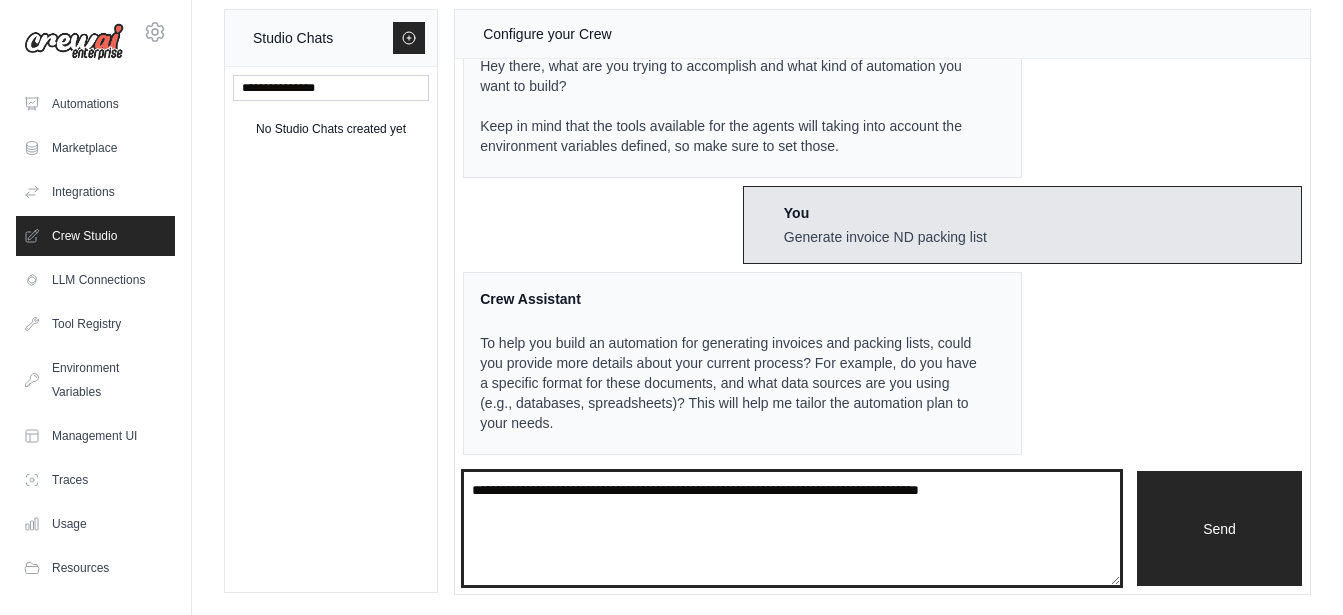 click at bounding box center (792, 528) 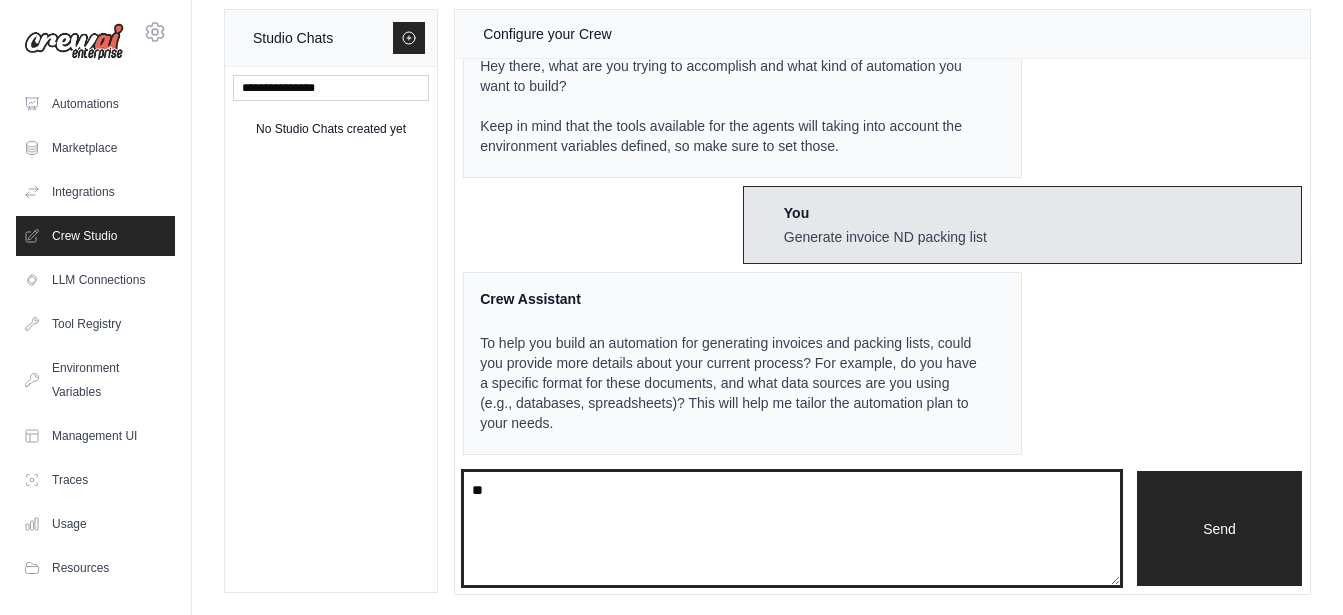type on "*" 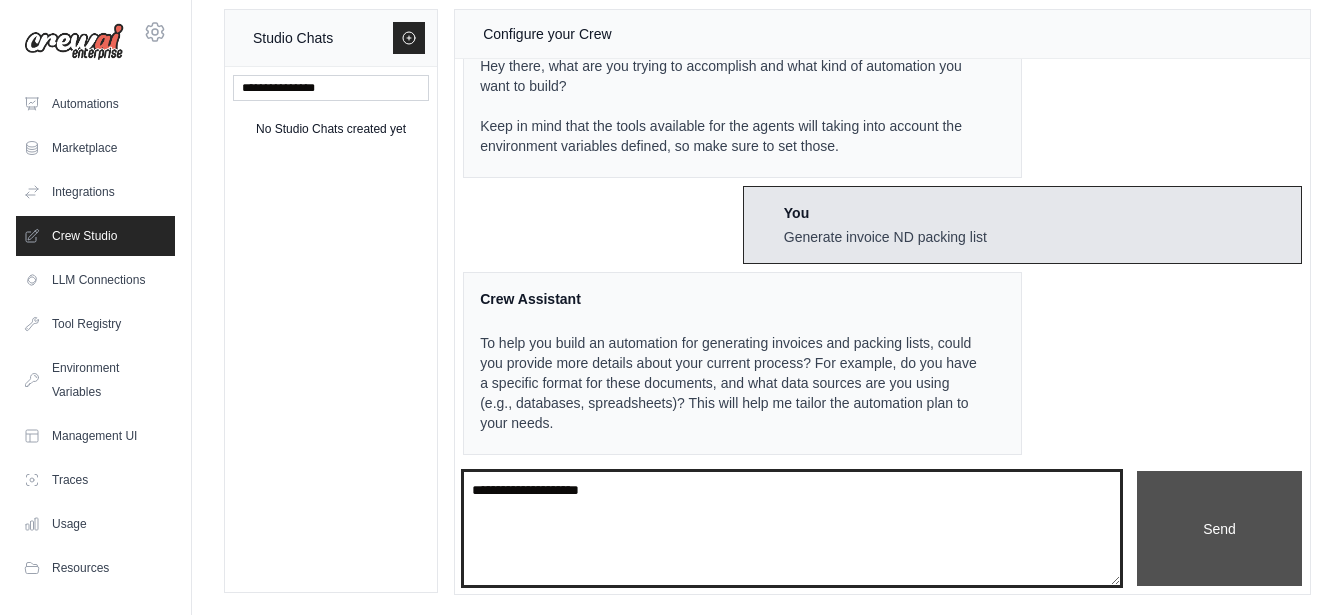 type on "**********" 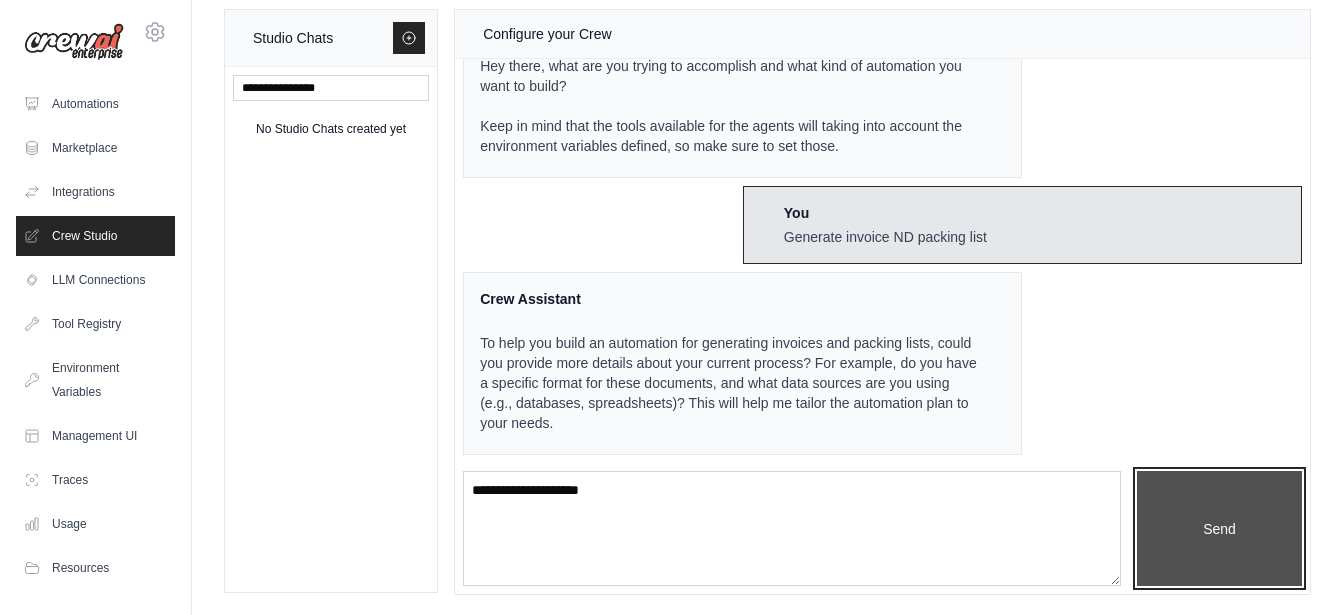 click on "Send" at bounding box center (1219, 528) 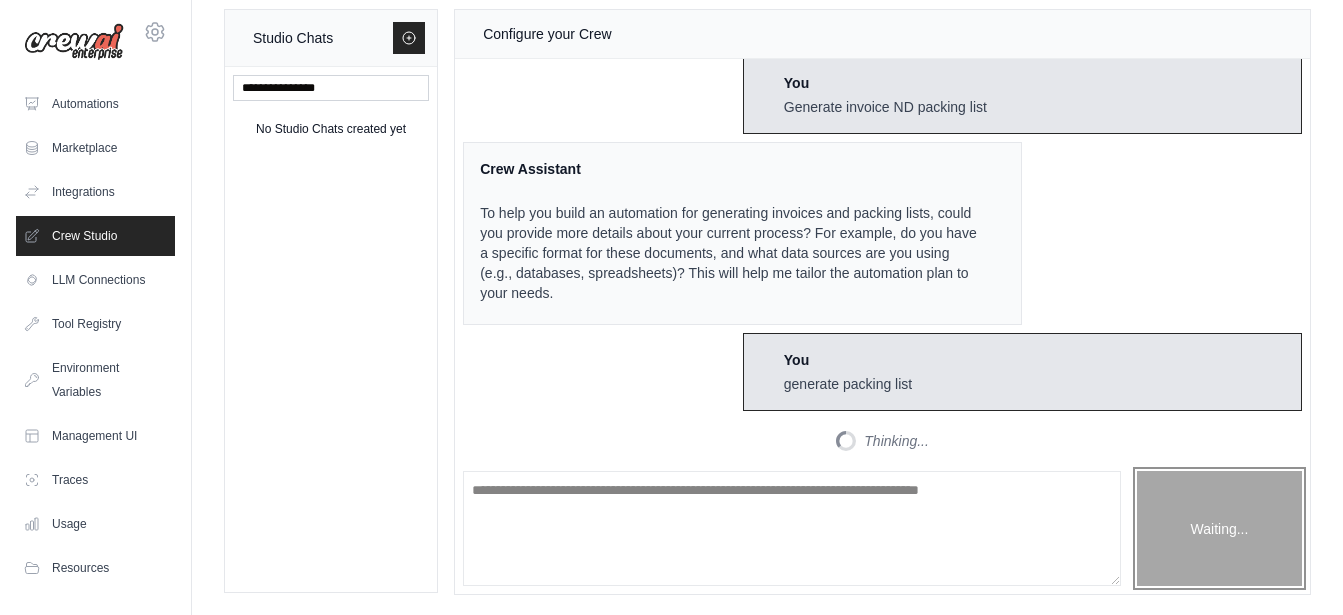 scroll, scrollTop: 401, scrollLeft: 0, axis: vertical 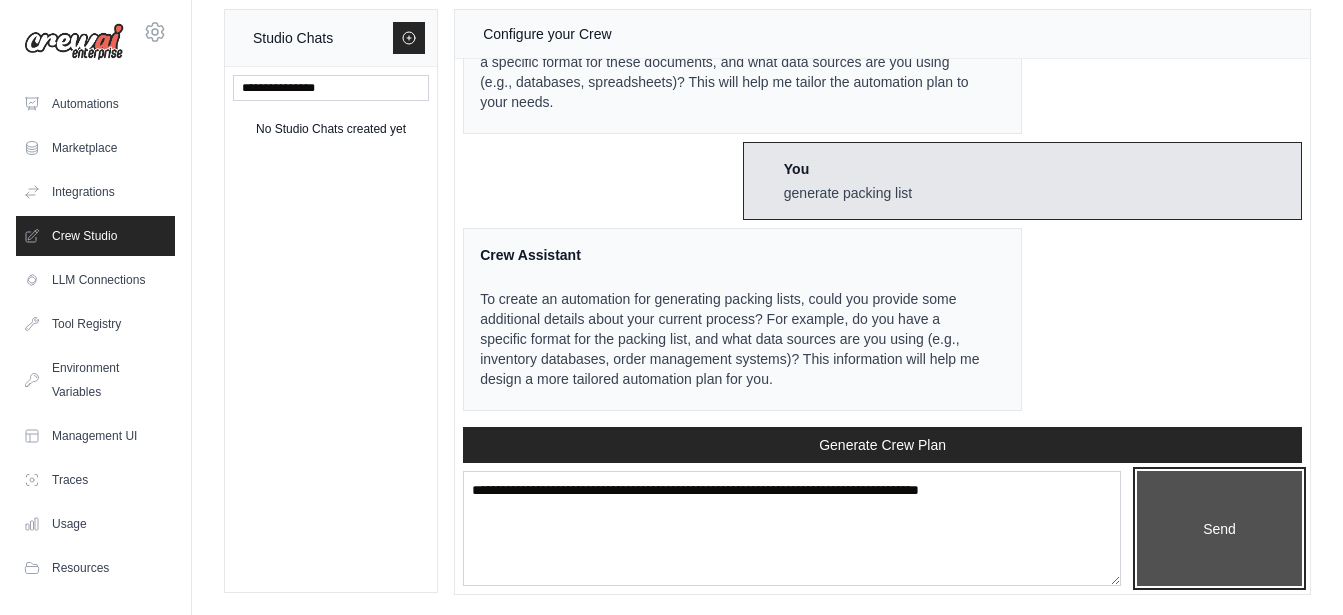 click on "Send" at bounding box center (1219, 528) 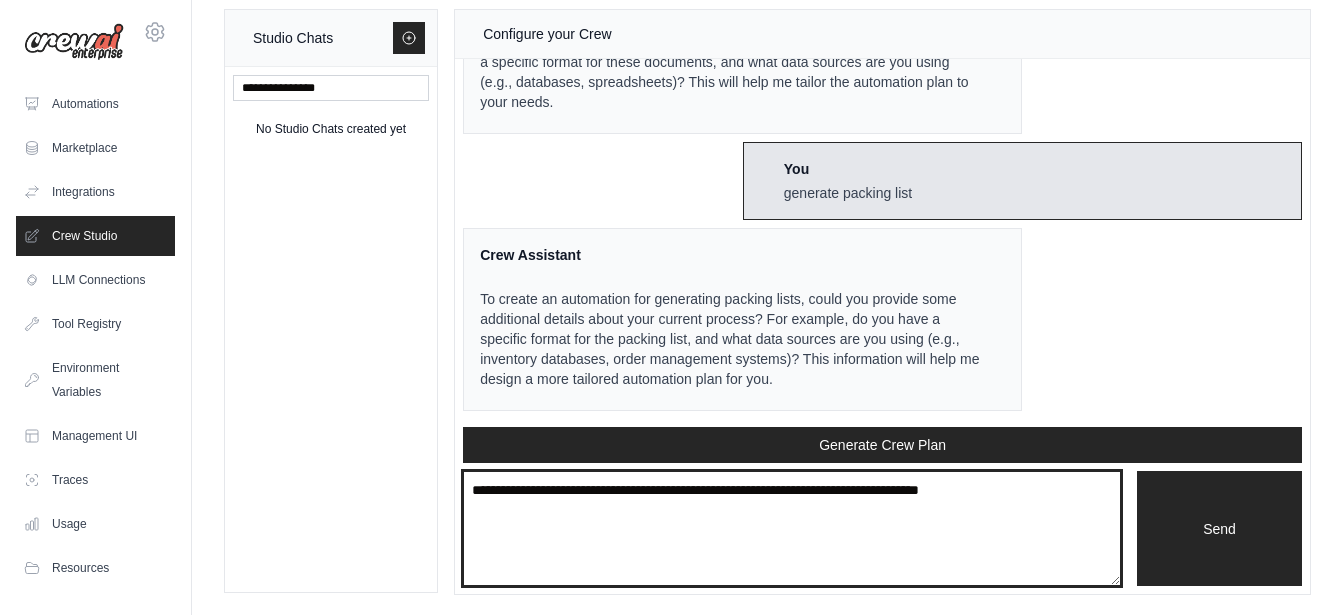 click at bounding box center [792, 528] 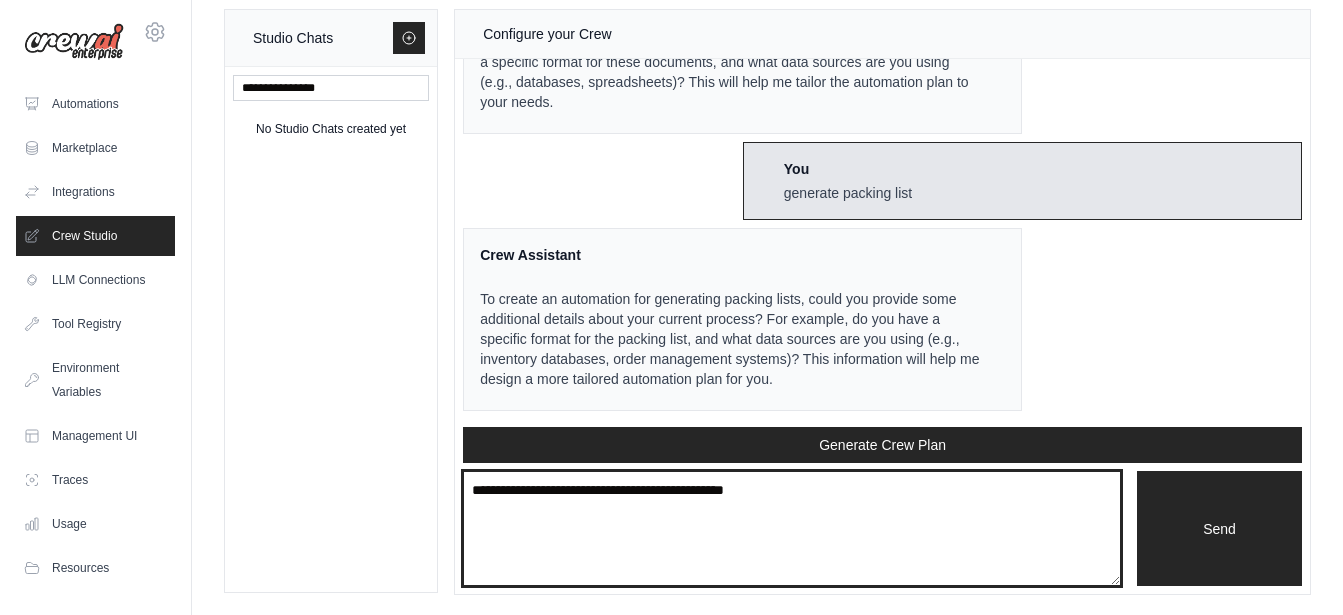 type on "**********" 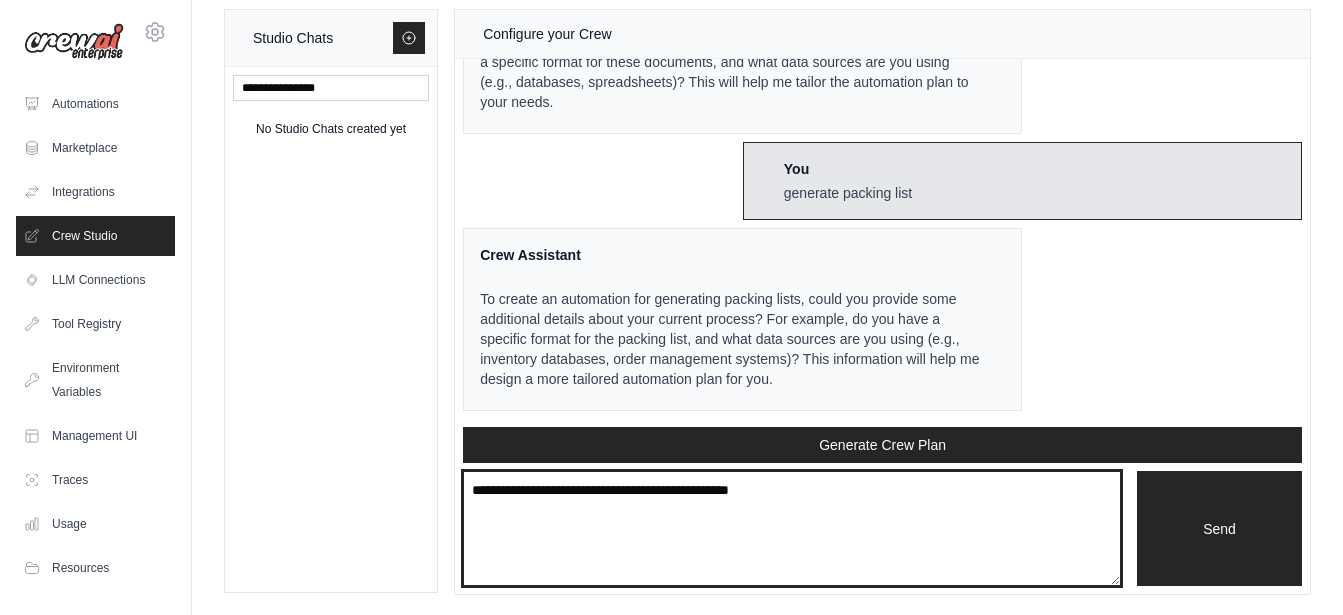 type 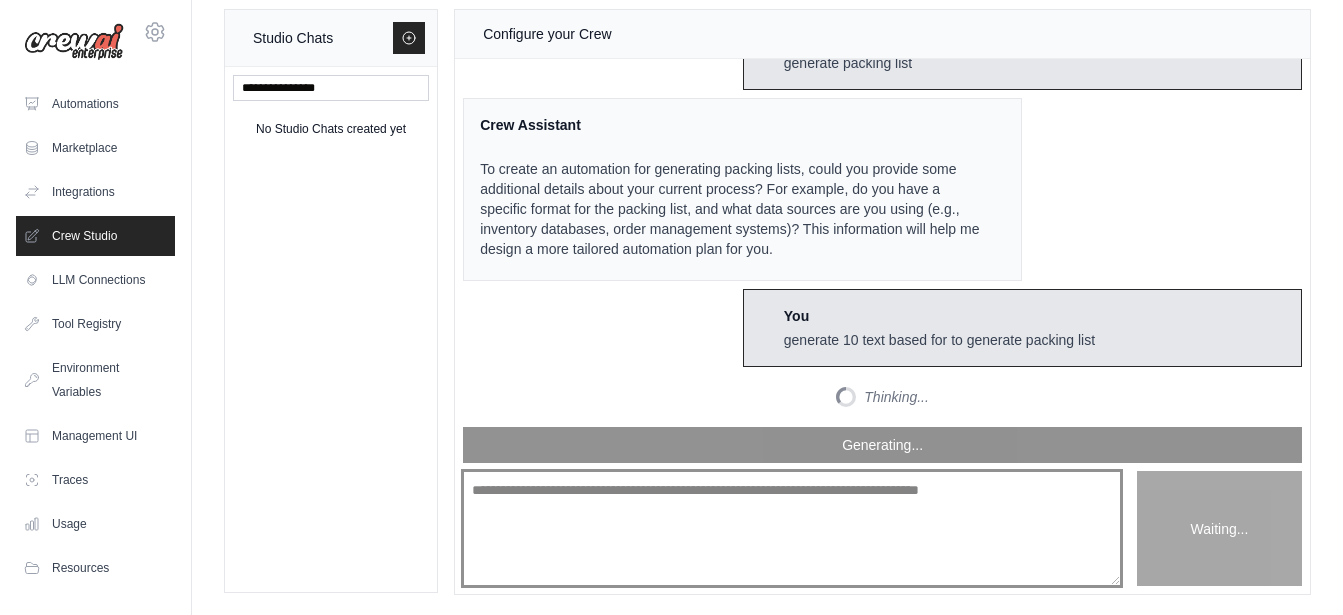 scroll, scrollTop: 823, scrollLeft: 0, axis: vertical 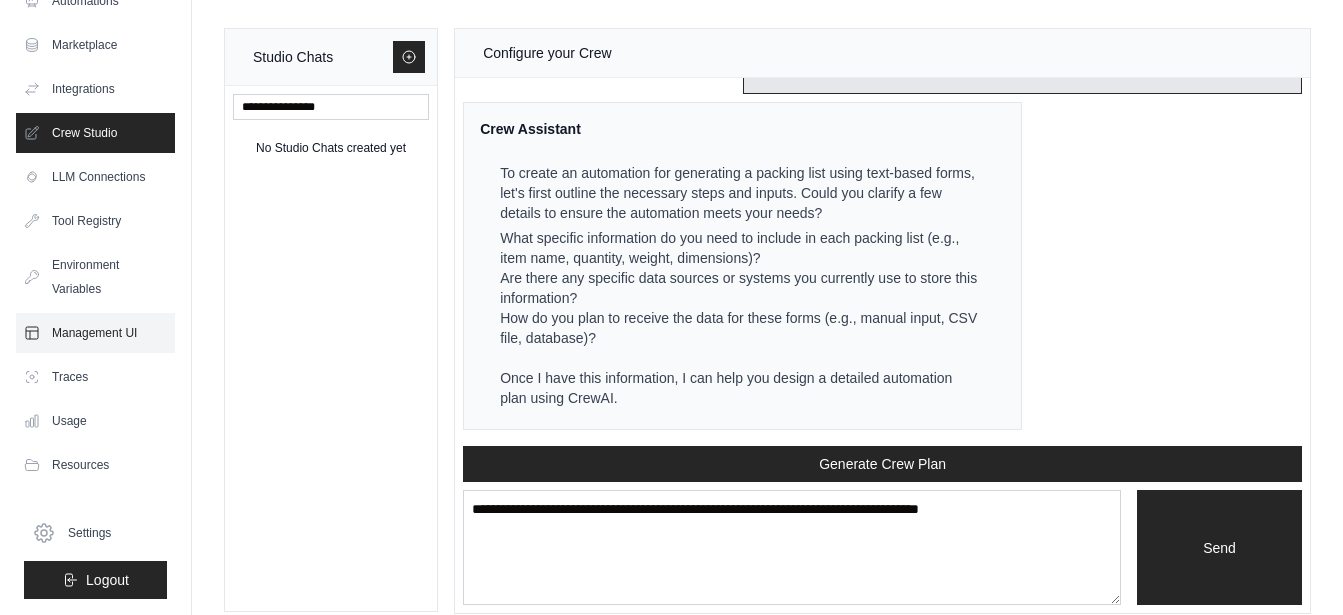 click on "Management UI" at bounding box center [95, 333] 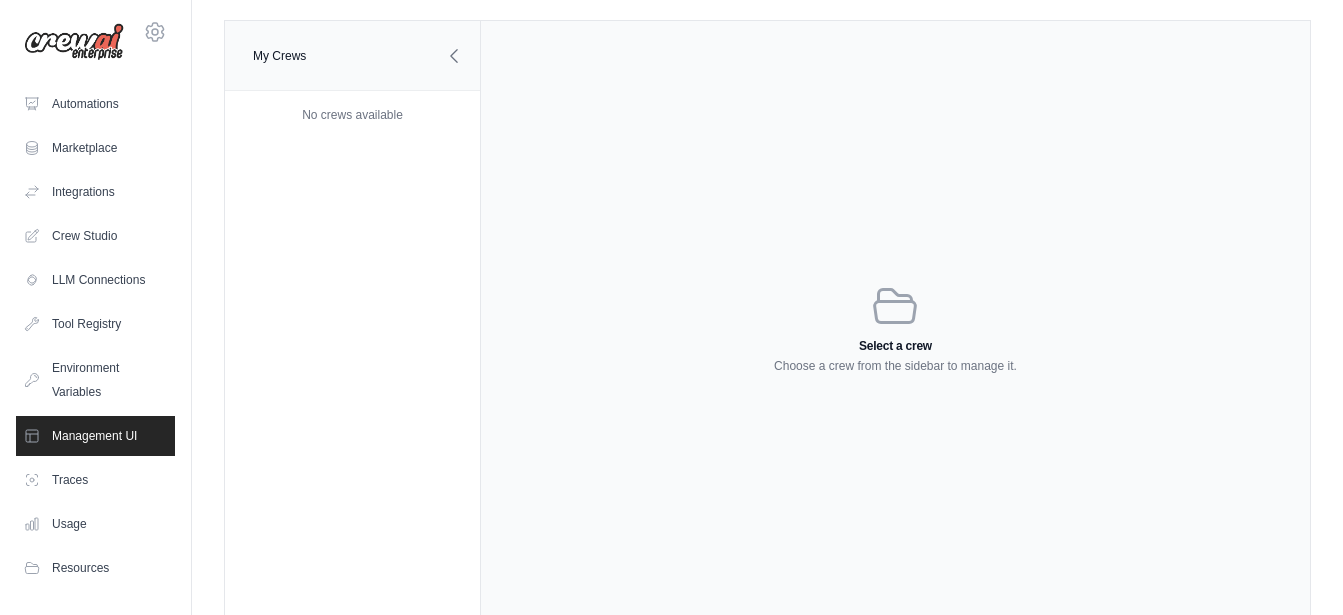 click 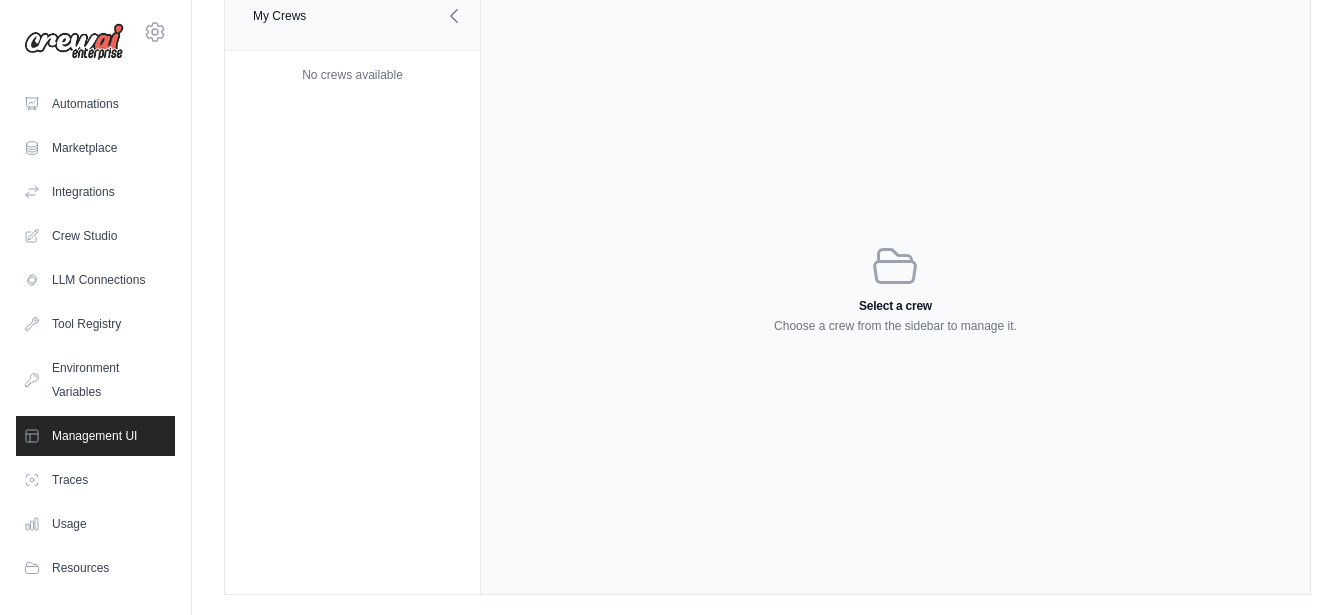 scroll, scrollTop: 0, scrollLeft: 0, axis: both 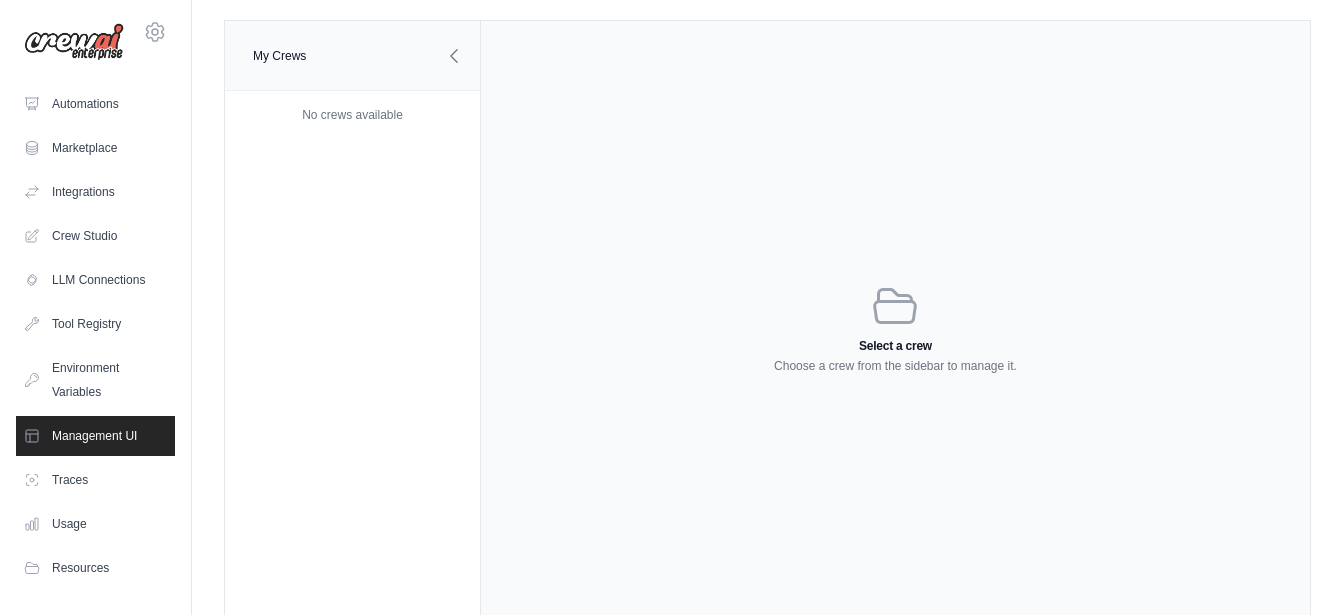 click on "No crews available" at bounding box center (352, 115) 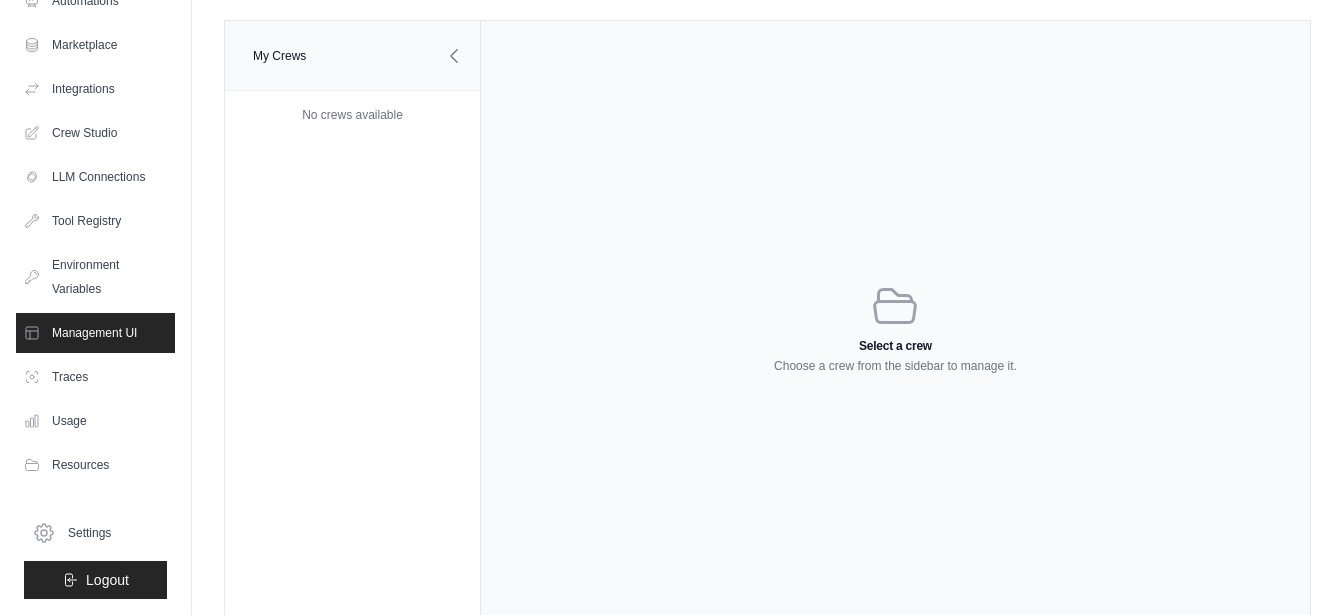 scroll, scrollTop: 0, scrollLeft: 0, axis: both 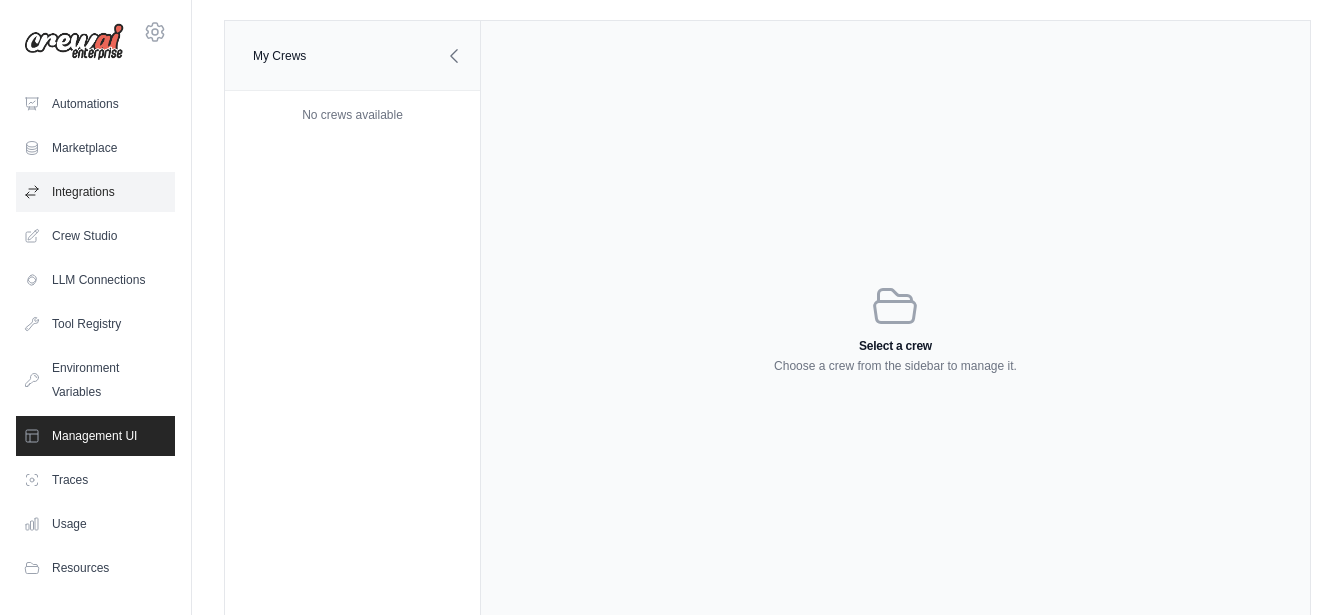 click on "Integrations" at bounding box center (95, 192) 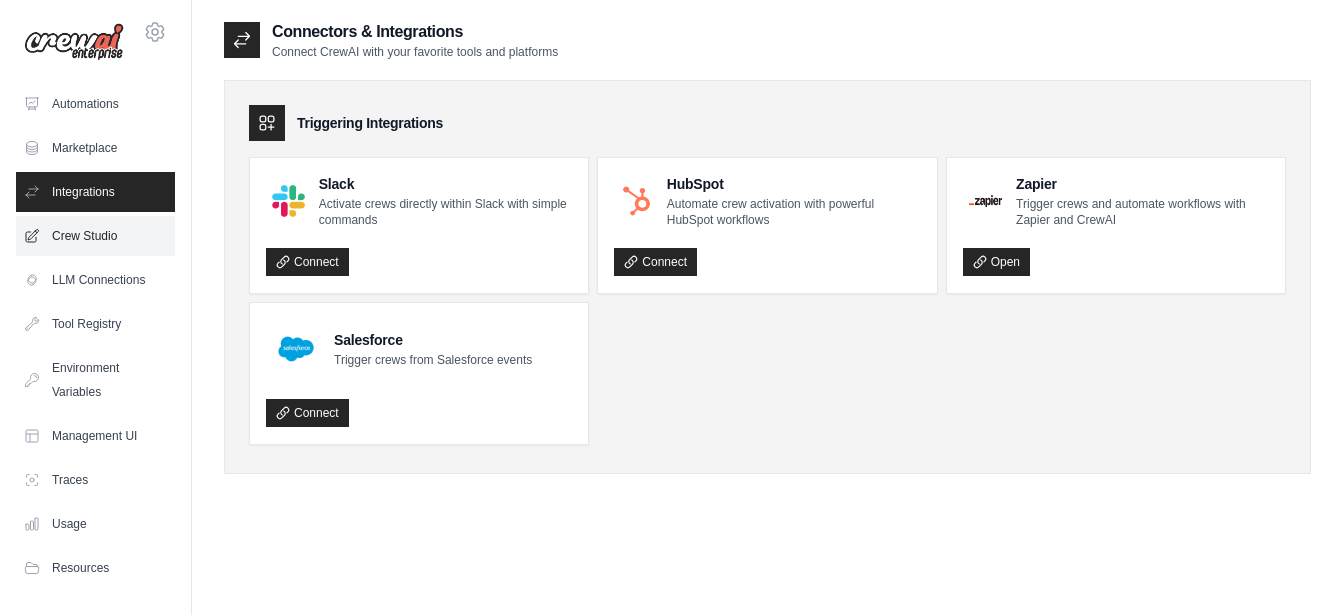 click on "Crew Studio" at bounding box center (95, 236) 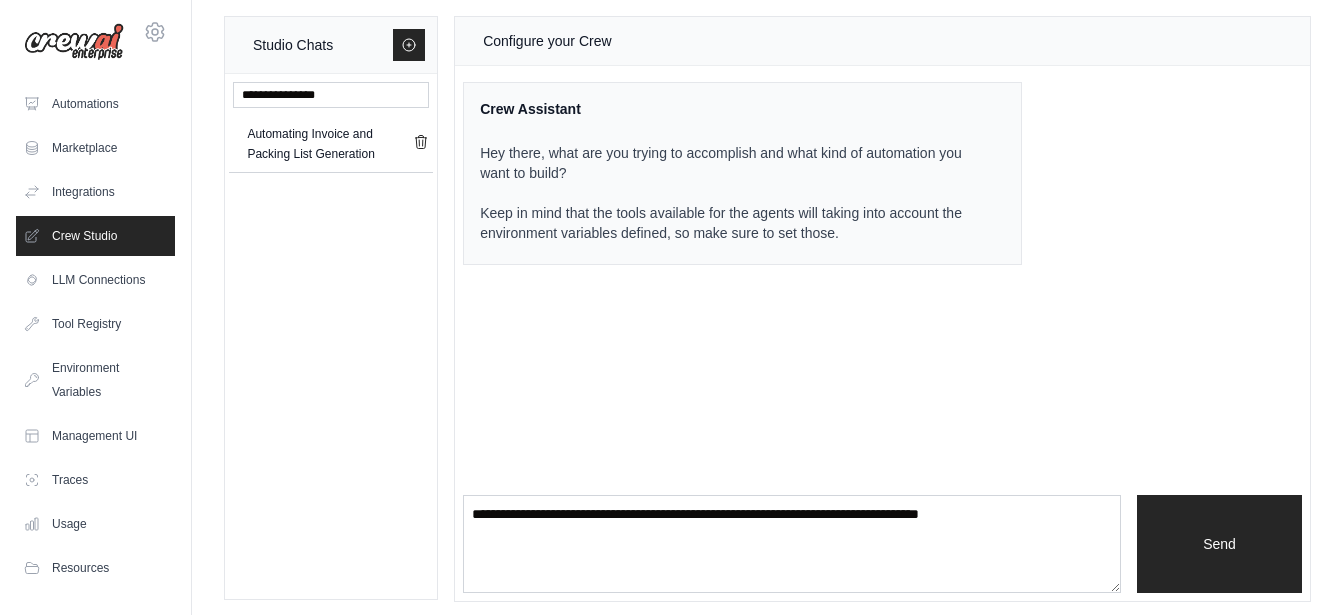 scroll, scrollTop: 19, scrollLeft: 0, axis: vertical 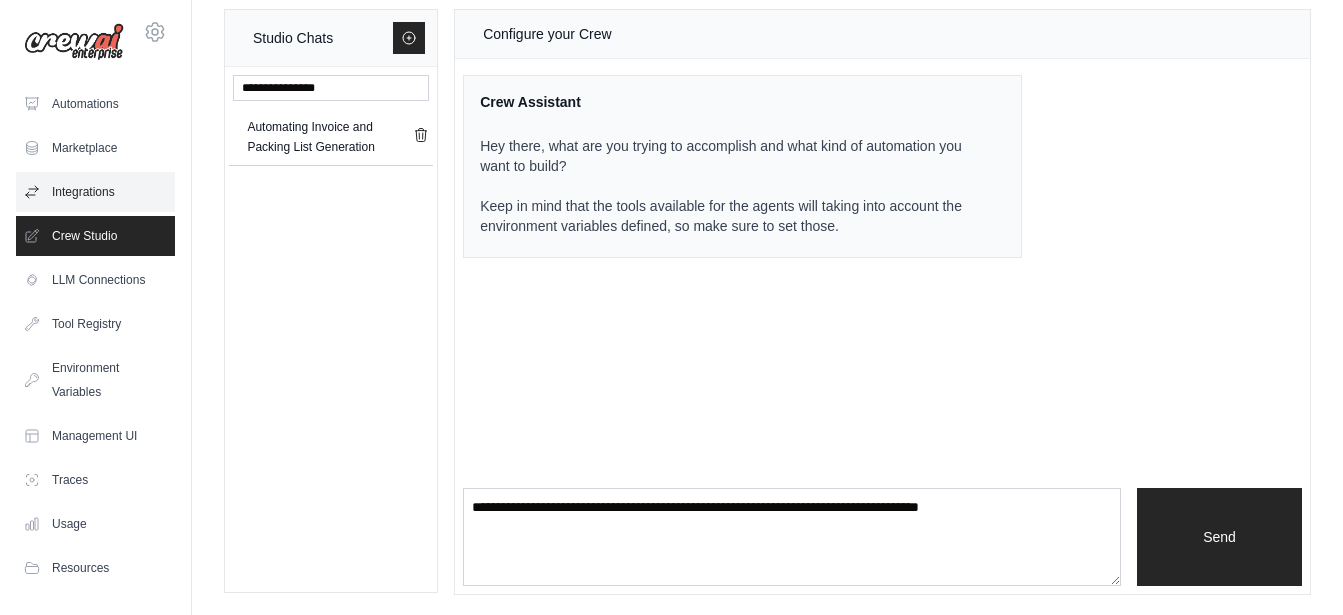 click on "Integrations" at bounding box center [95, 192] 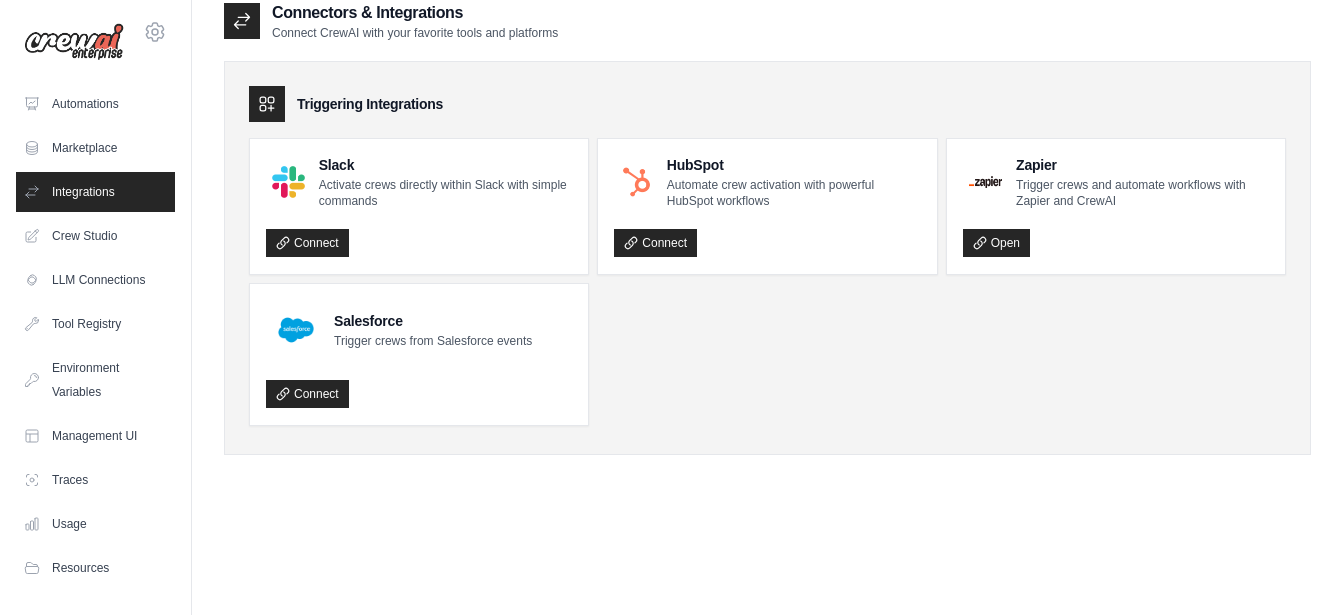 scroll, scrollTop: 0, scrollLeft: 0, axis: both 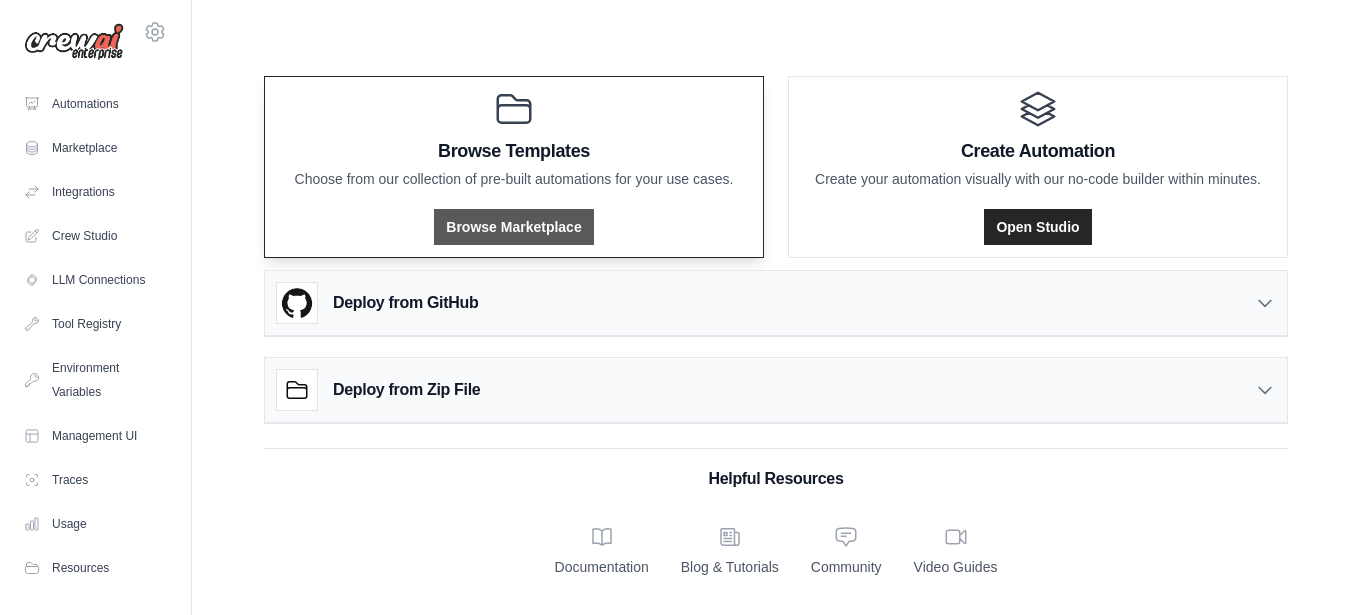 click on "Browse Marketplace" at bounding box center [513, 227] 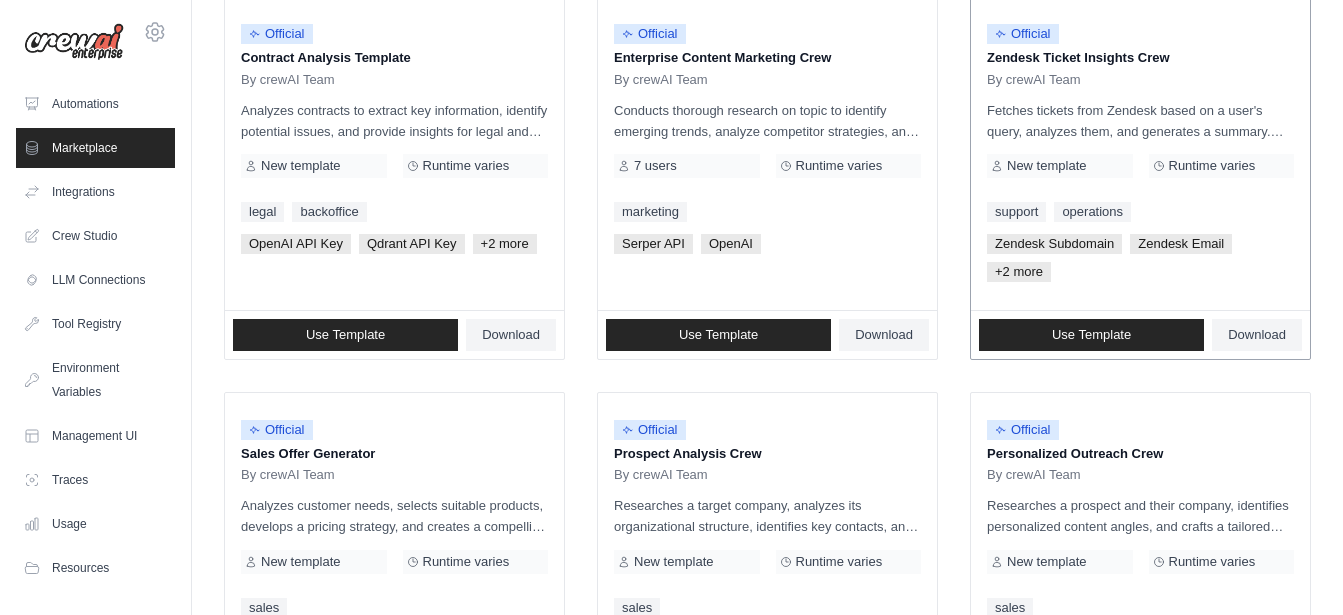 scroll, scrollTop: 0, scrollLeft: 0, axis: both 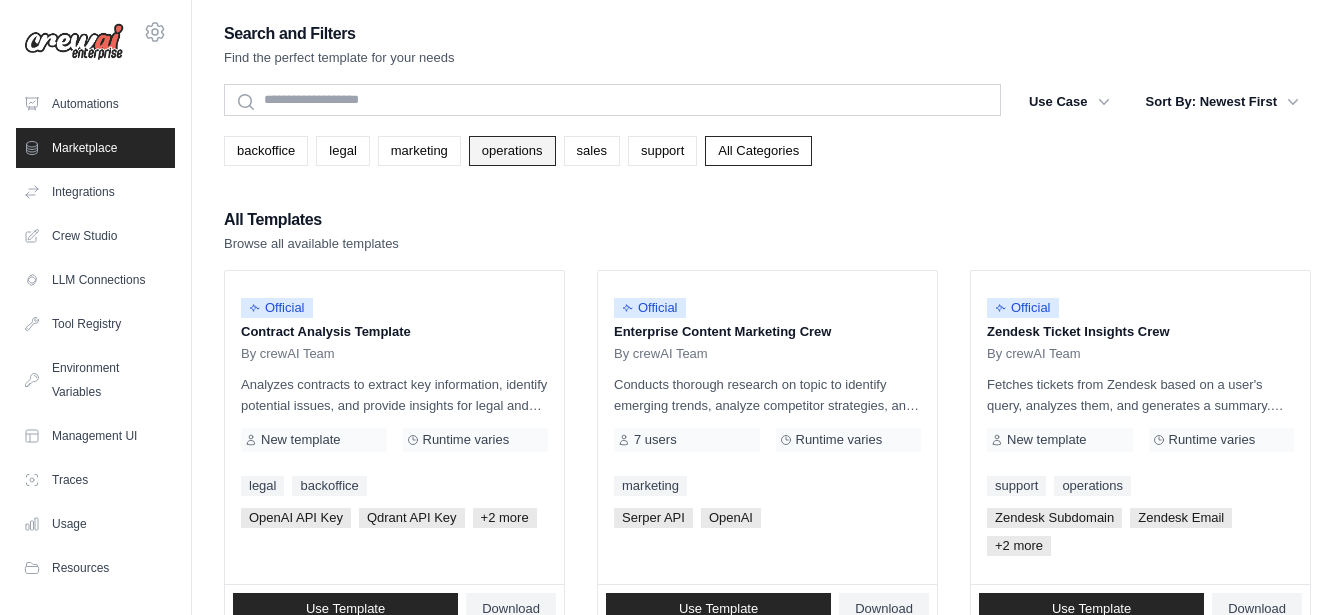 click on "operations" at bounding box center [512, 151] 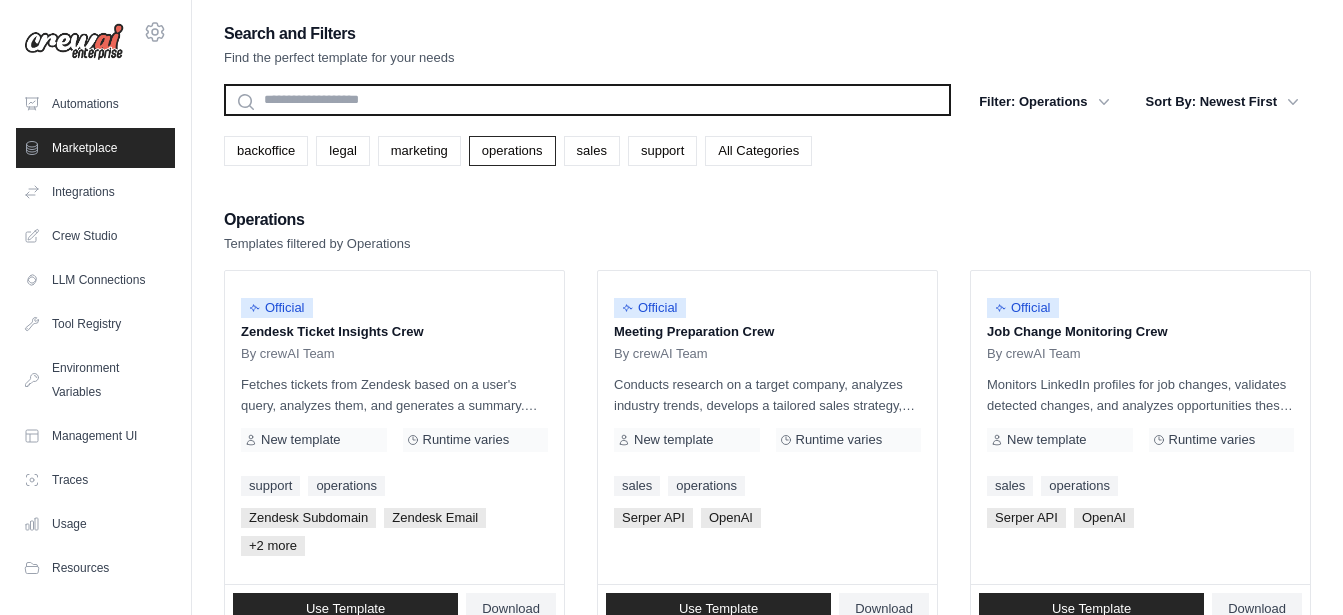 click at bounding box center [587, 100] 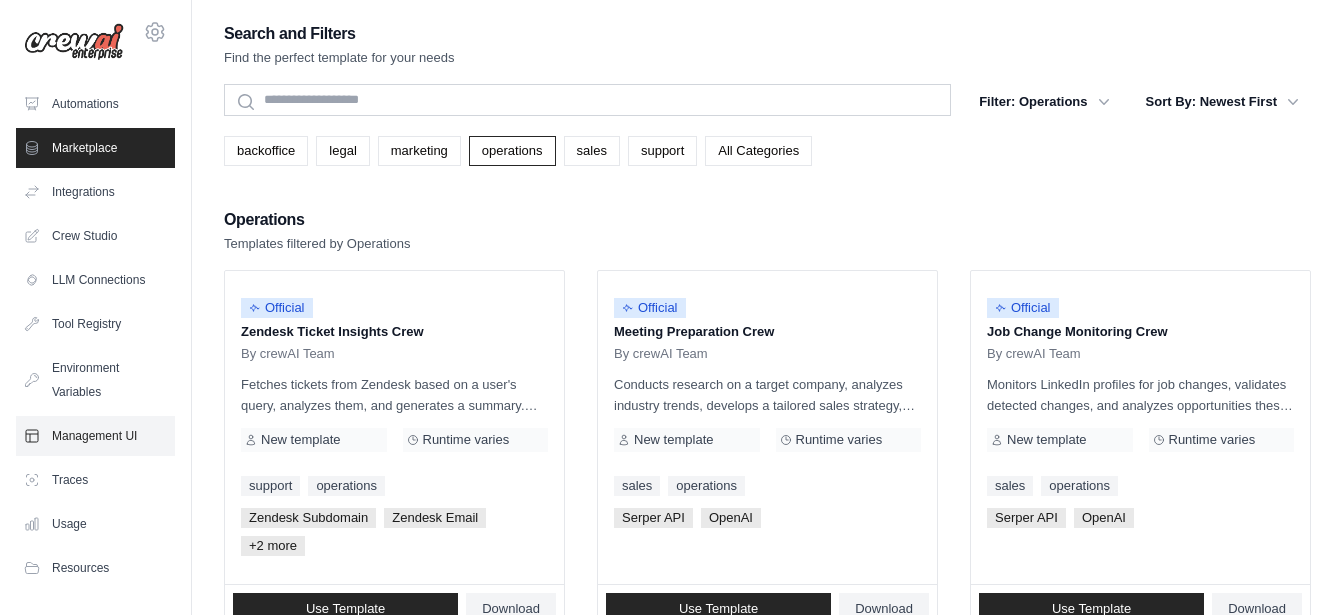click on "Management UI" at bounding box center (95, 436) 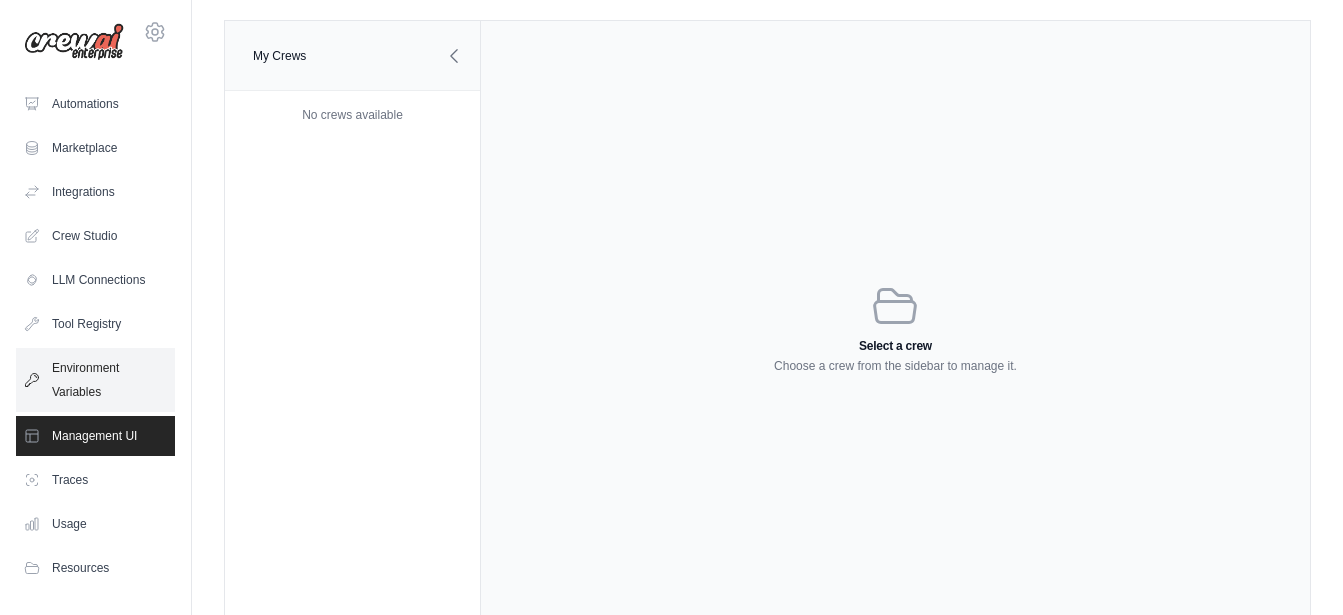 click on "Environment Variables" at bounding box center (95, 380) 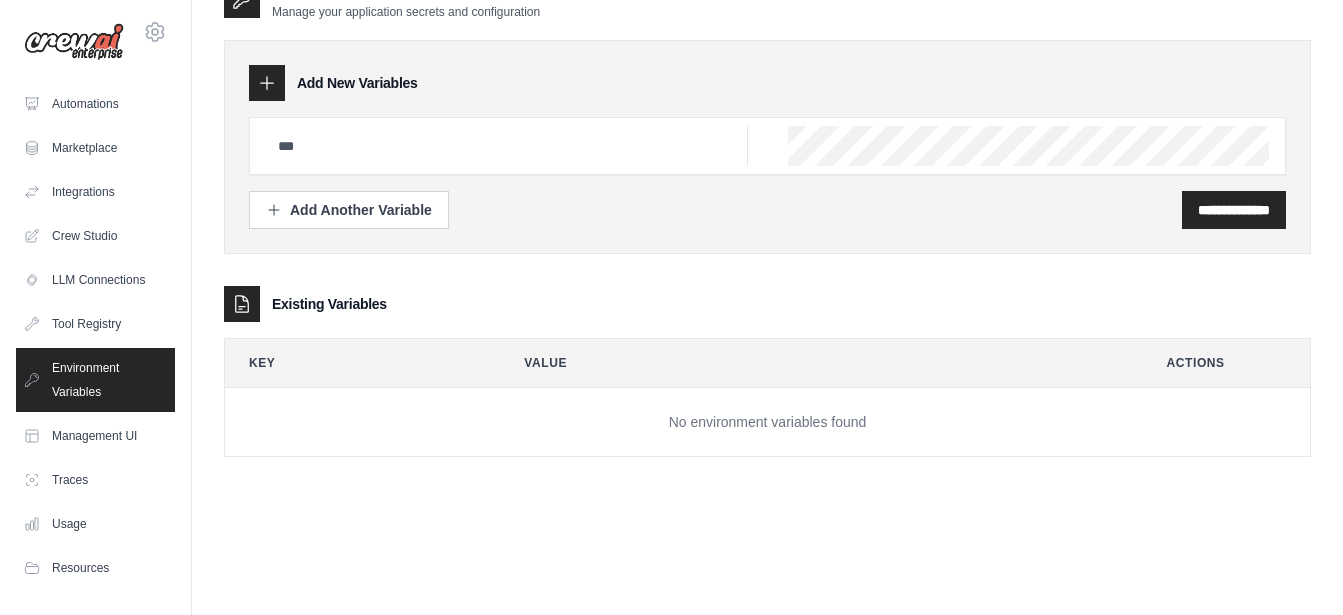 scroll, scrollTop: 0, scrollLeft: 0, axis: both 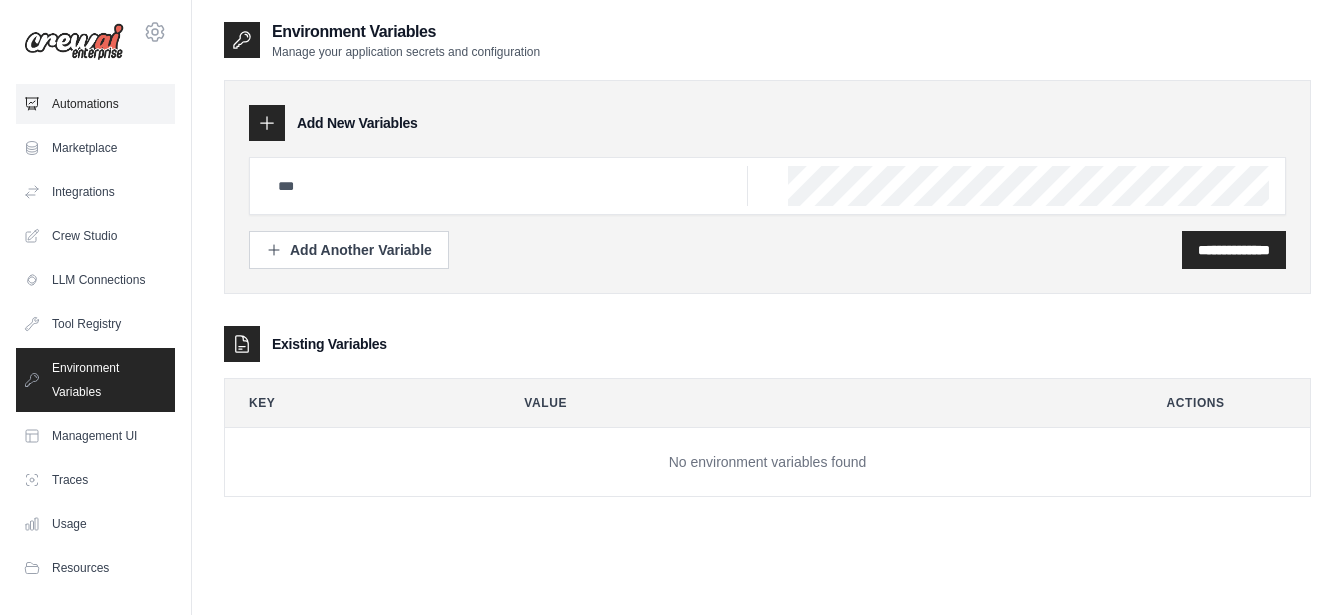 click on "Automations" at bounding box center (95, 104) 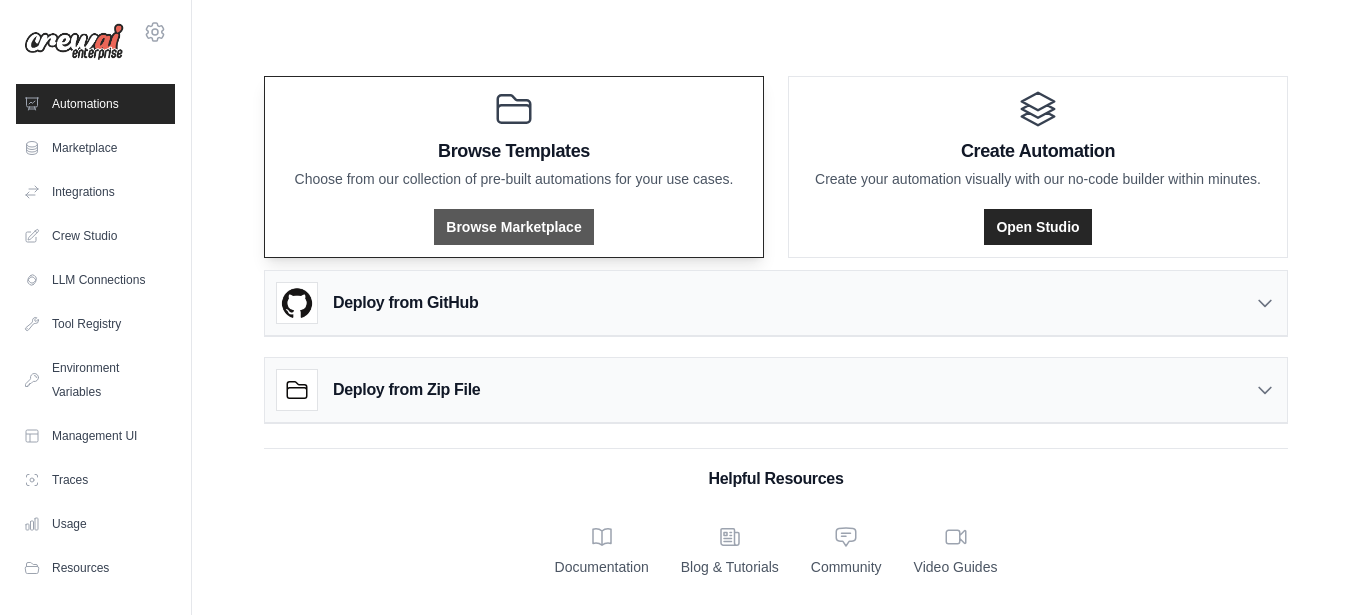 click on "Browse Marketplace" at bounding box center [513, 227] 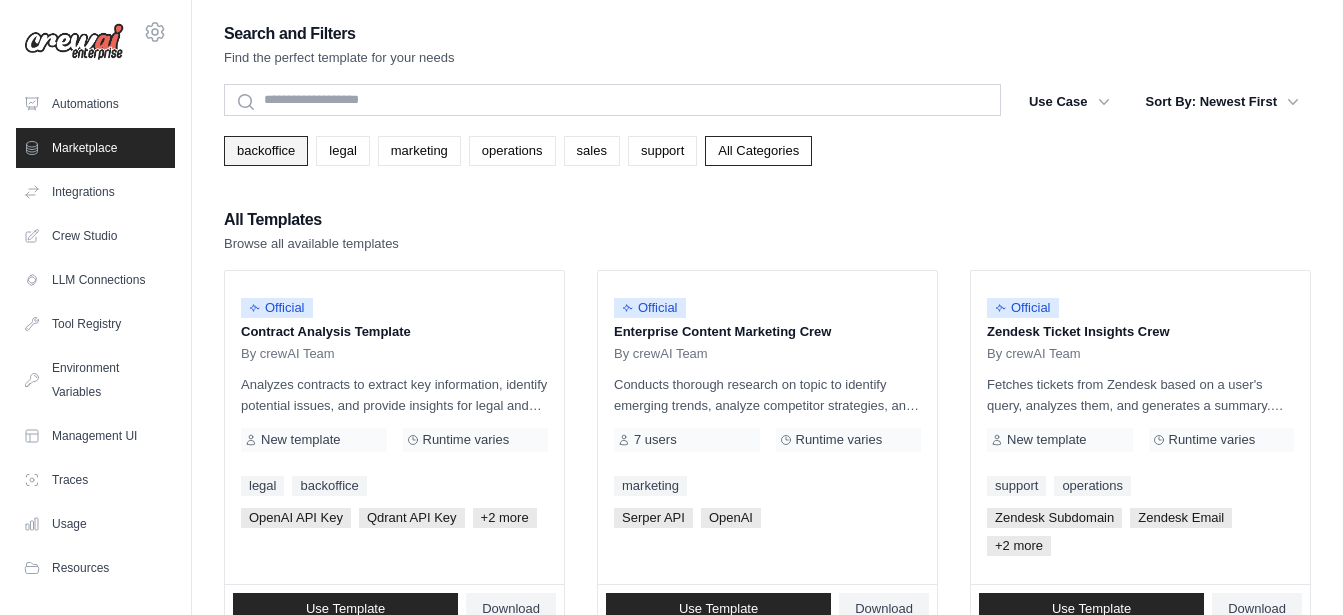 click on "backoffice" at bounding box center (266, 151) 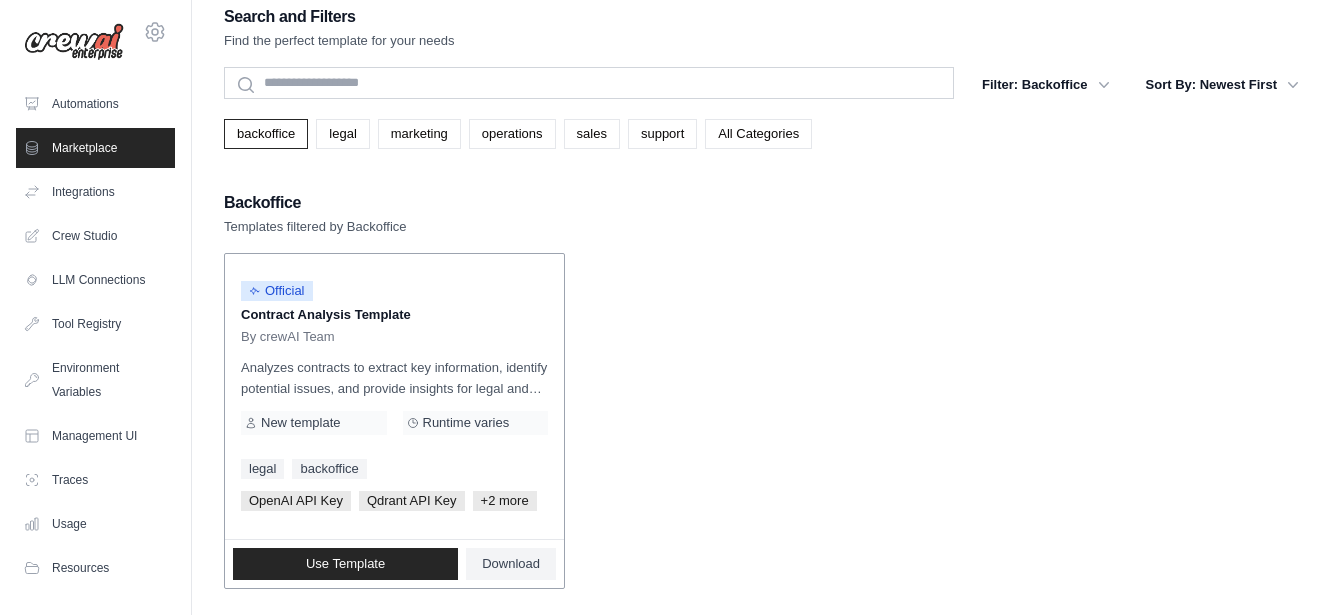 scroll, scrollTop: 40, scrollLeft: 0, axis: vertical 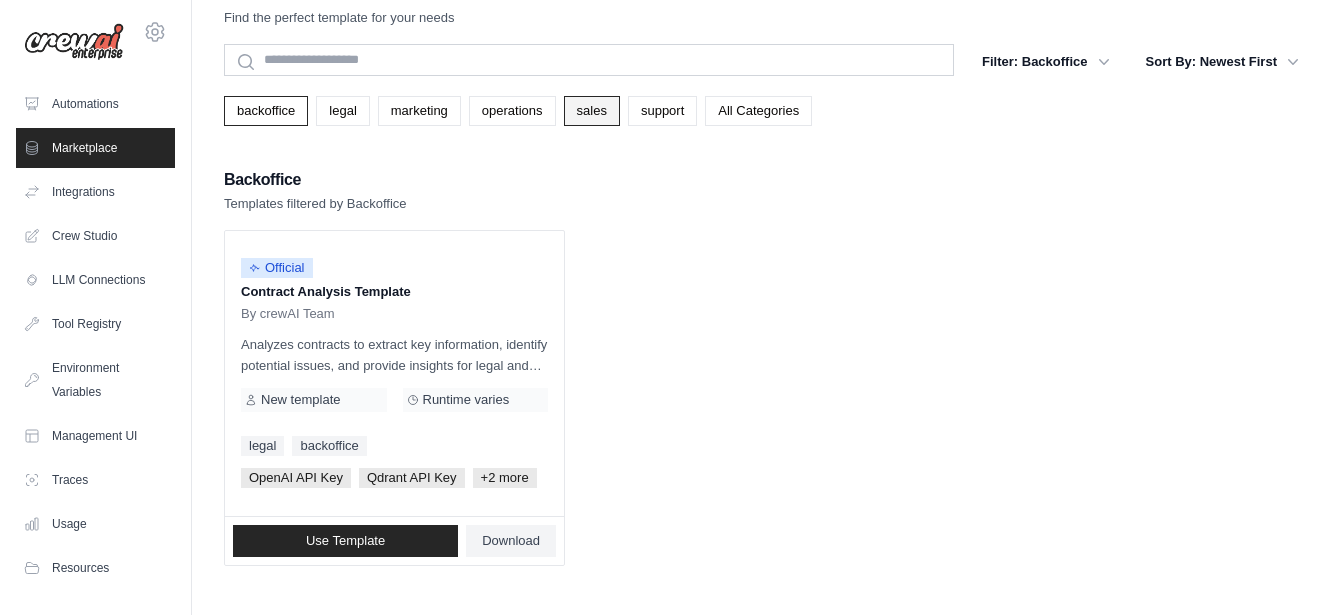 click on "sales" at bounding box center (592, 111) 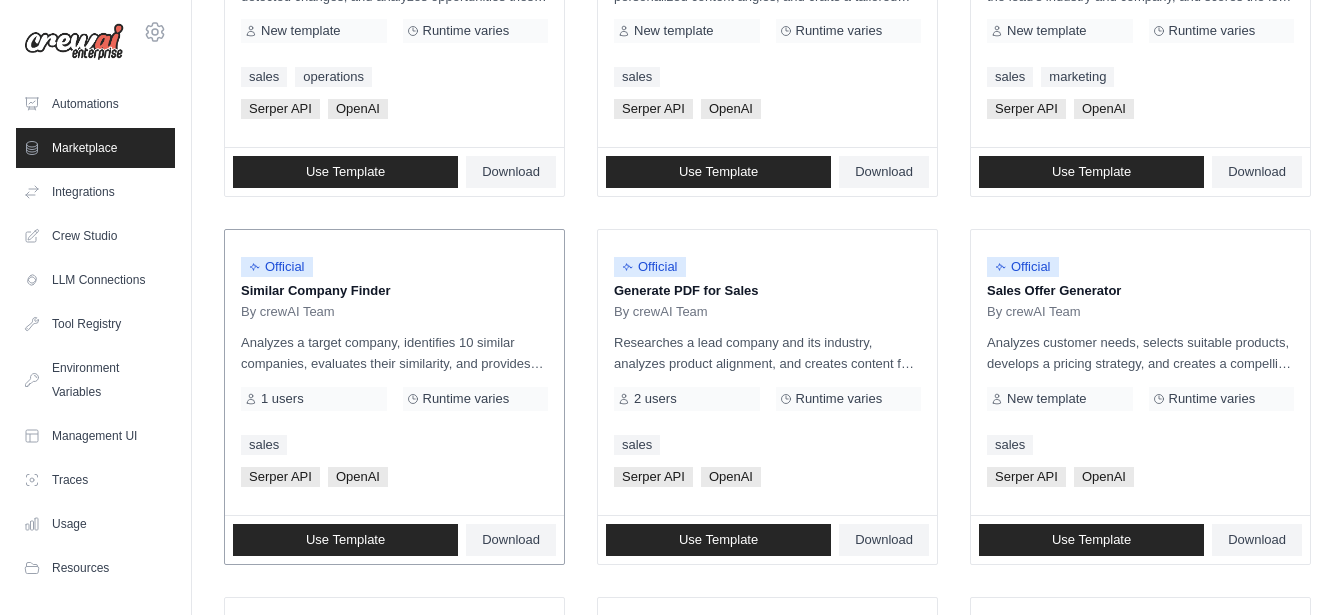 scroll, scrollTop: 510, scrollLeft: 0, axis: vertical 